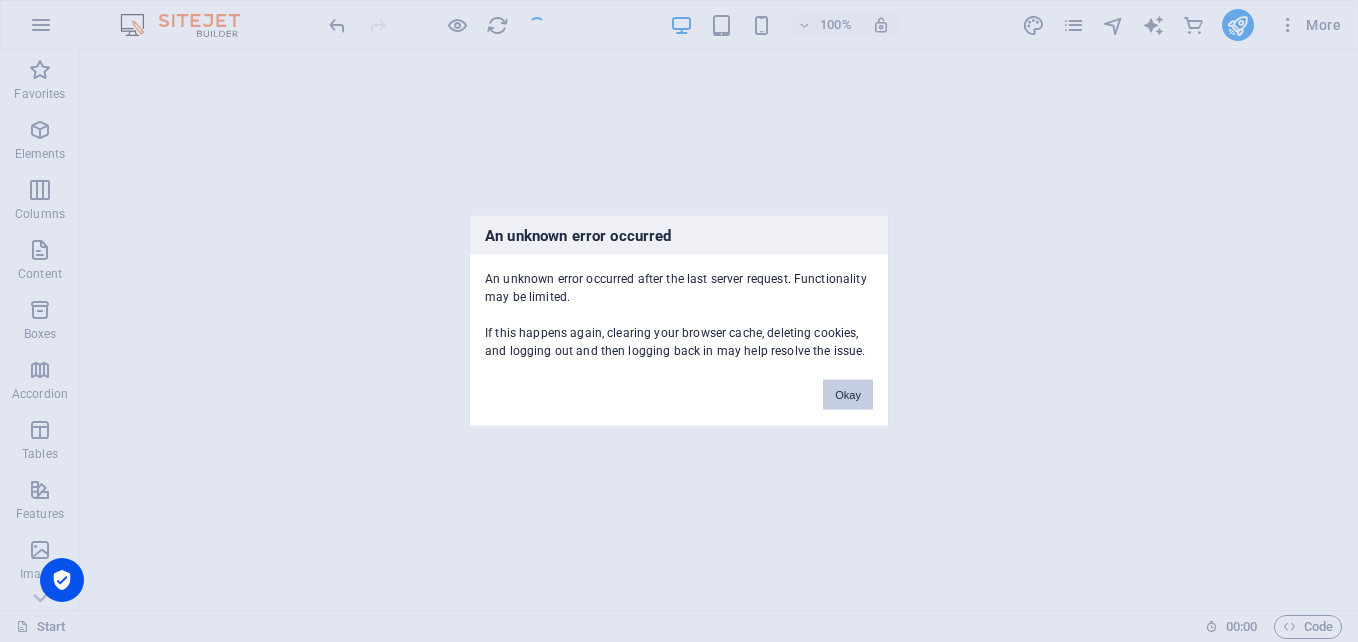click on "Okay" at bounding box center (848, 395) 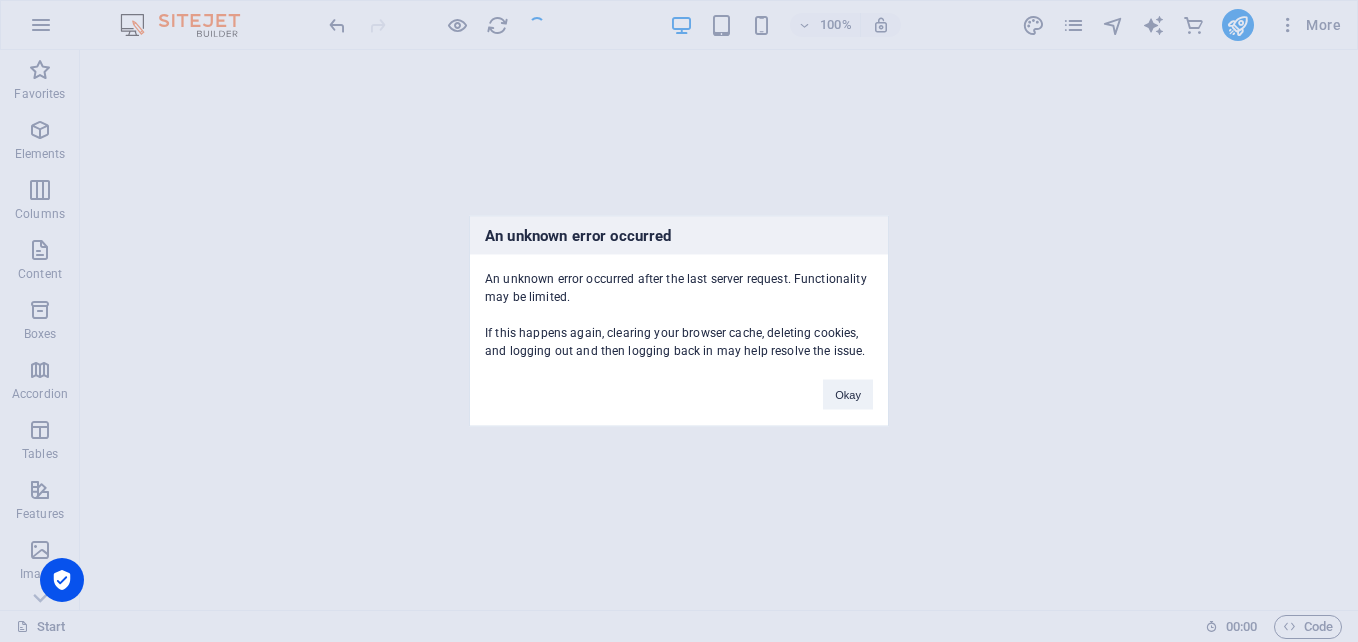 scroll, scrollTop: 0, scrollLeft: 0, axis: both 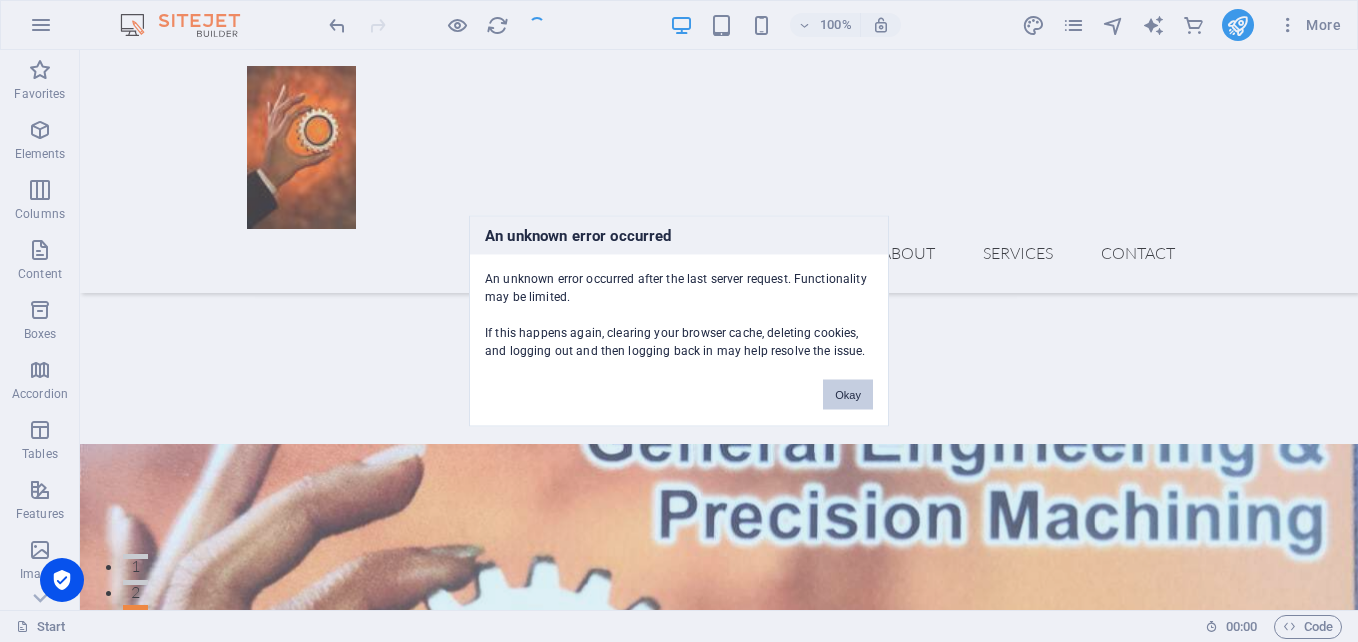 click on "Okay" at bounding box center (848, 395) 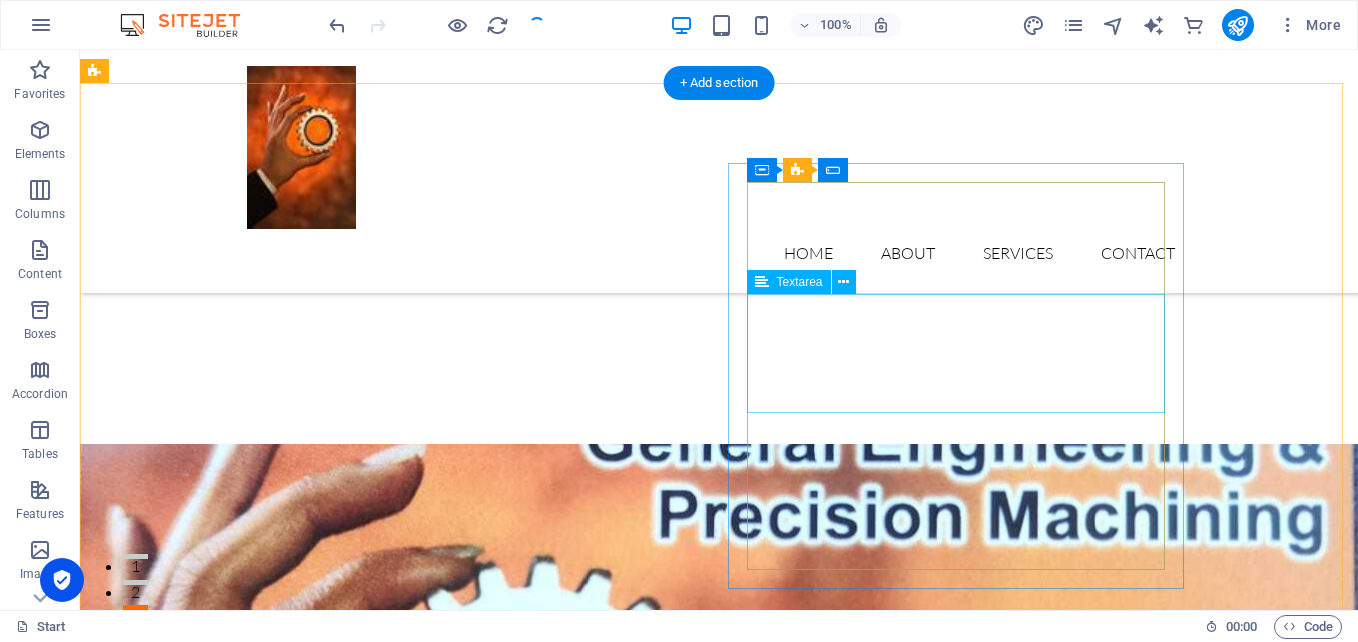 scroll, scrollTop: 0, scrollLeft: 0, axis: both 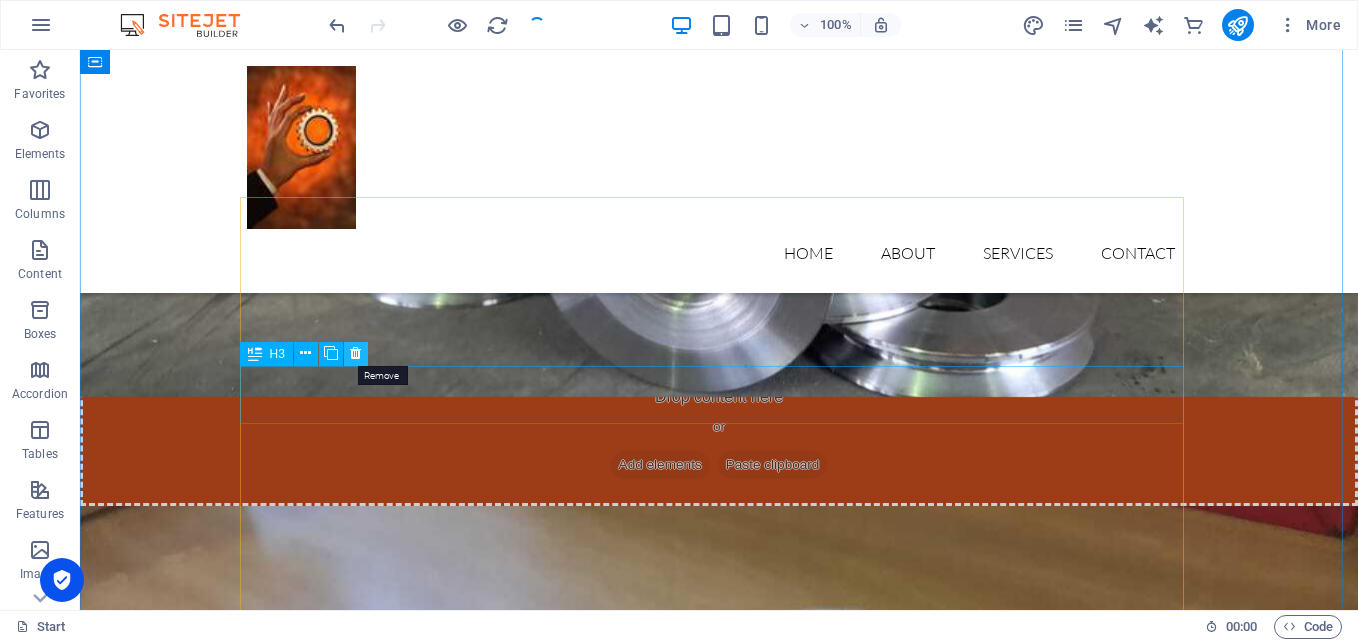 click at bounding box center (355, 353) 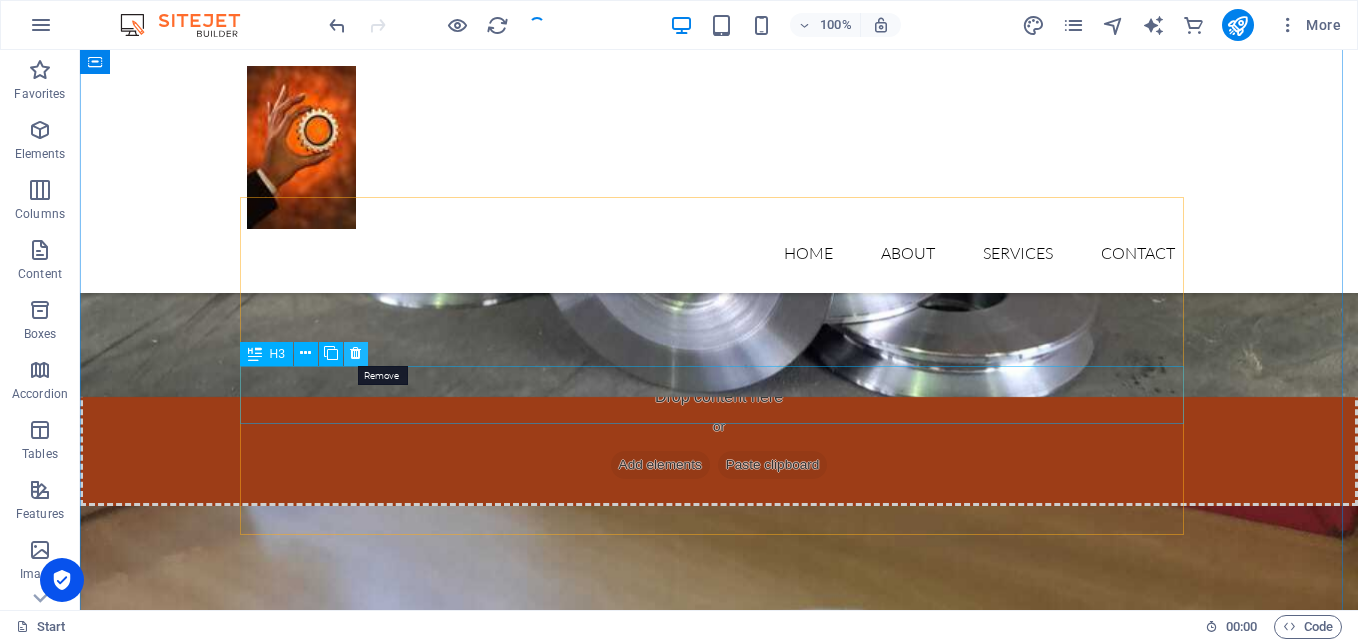 click at bounding box center [355, 353] 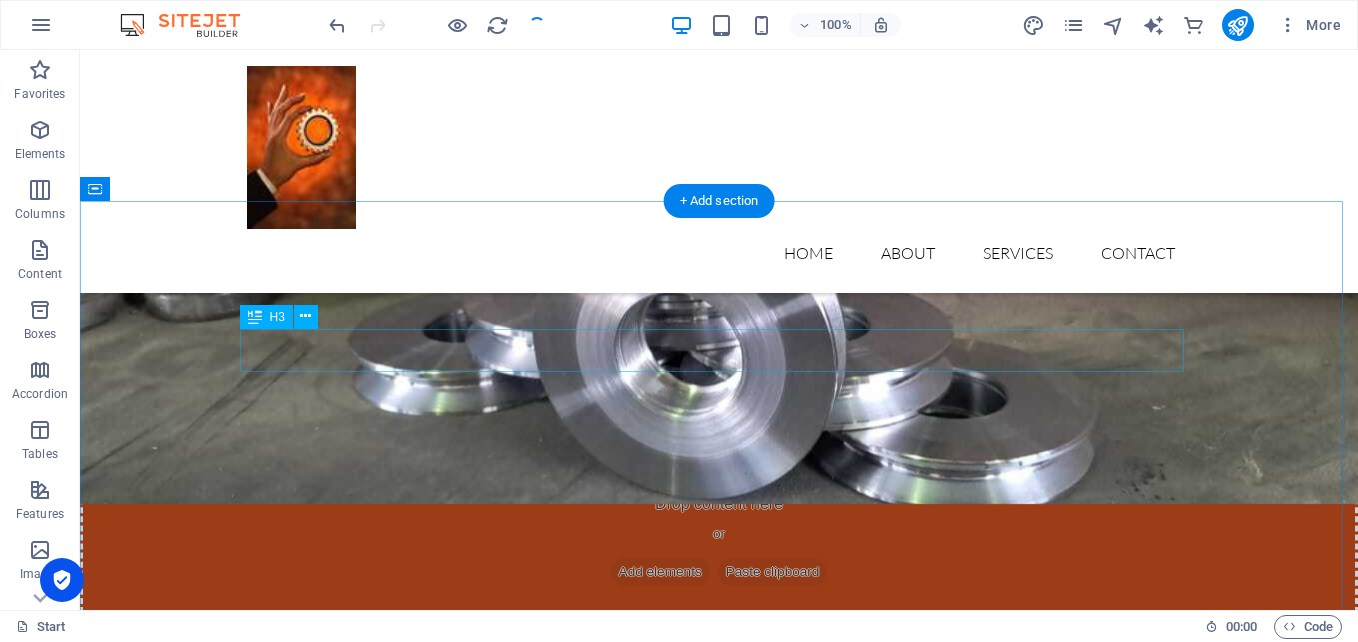 scroll, scrollTop: 3935, scrollLeft: 0, axis: vertical 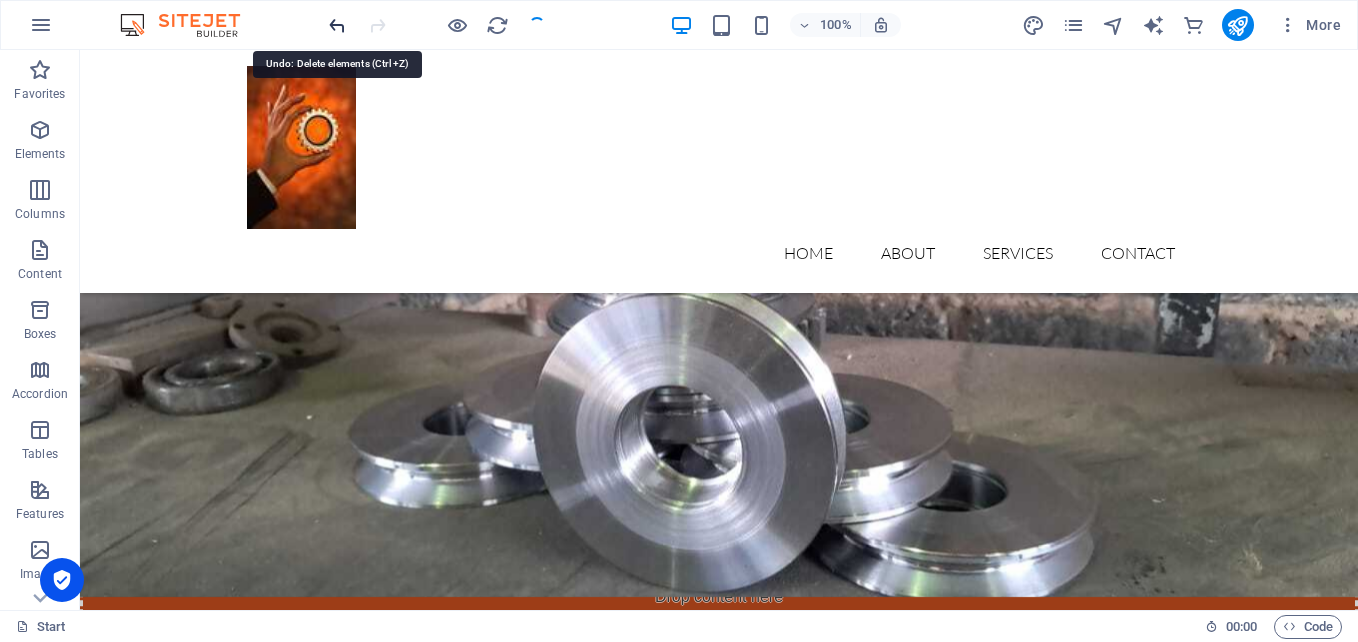 click at bounding box center [337, 25] 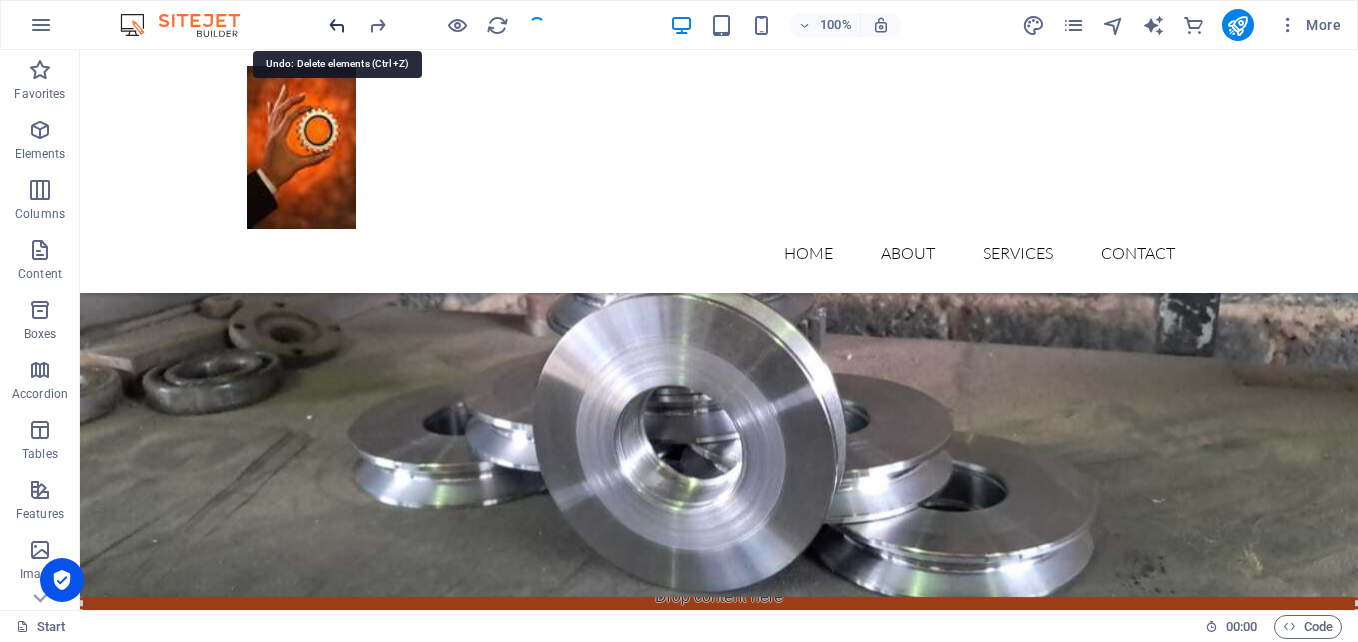 click at bounding box center [337, 25] 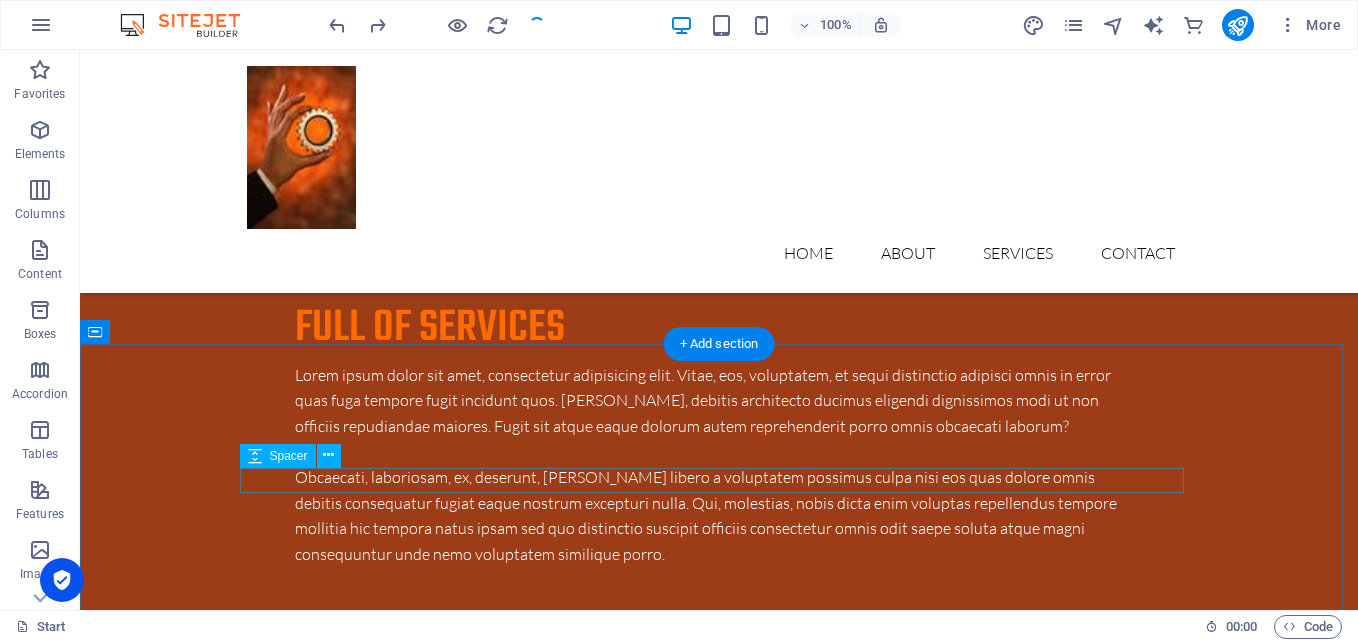 scroll, scrollTop: 3435, scrollLeft: 0, axis: vertical 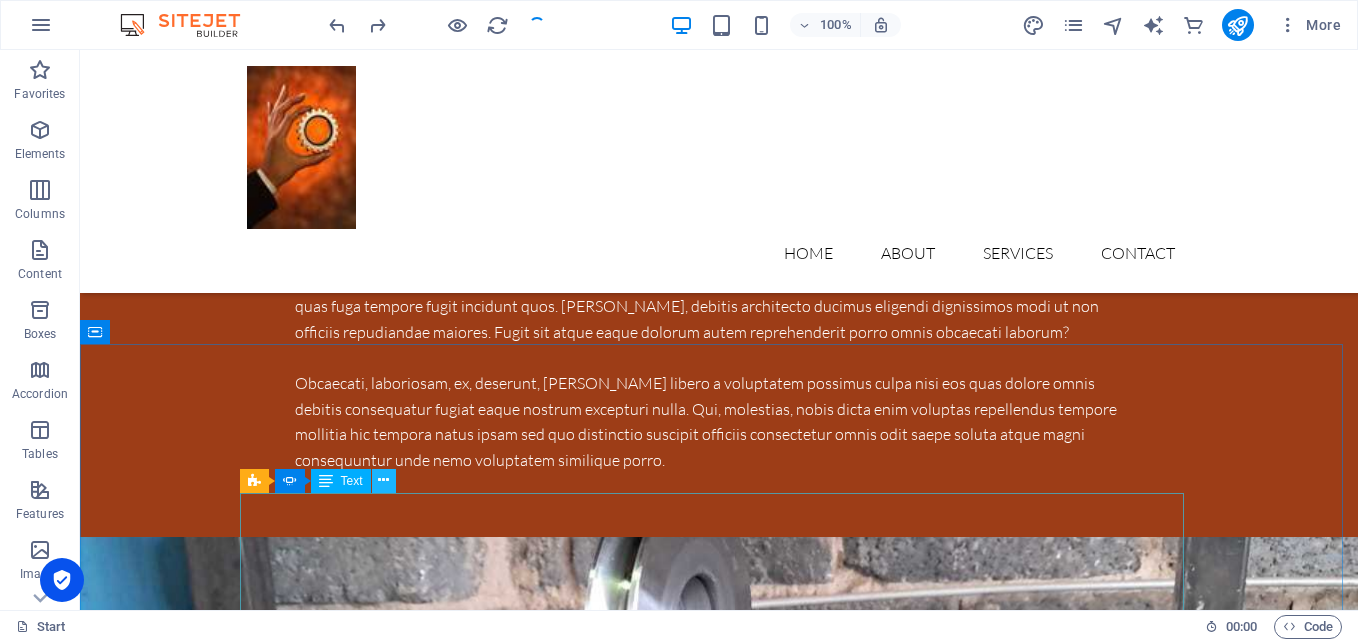 click at bounding box center [383, 480] 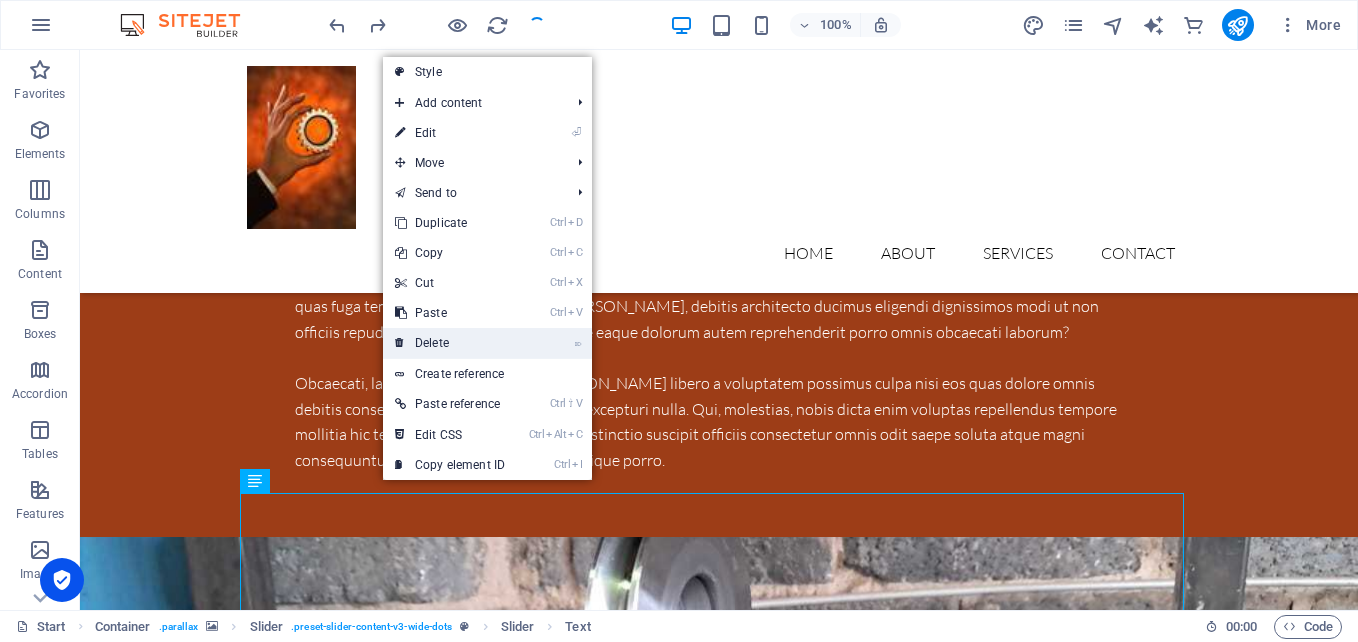 click on "⌦  Delete" at bounding box center [450, 343] 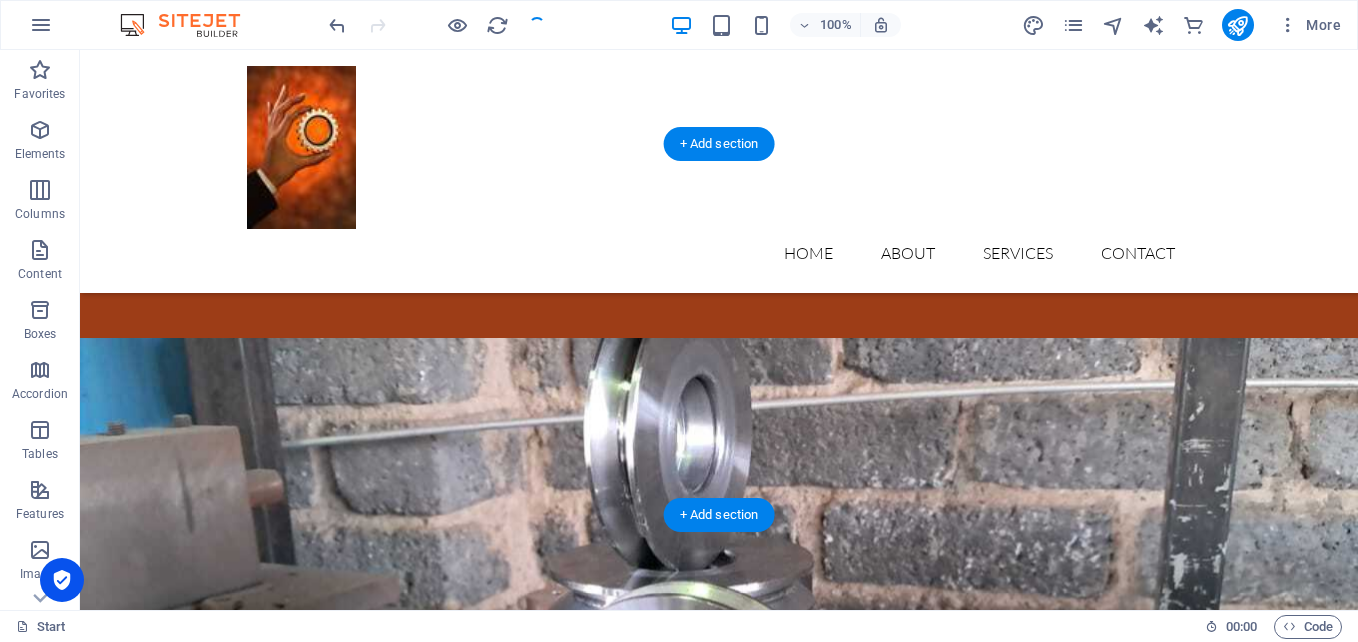 scroll, scrollTop: 3635, scrollLeft: 0, axis: vertical 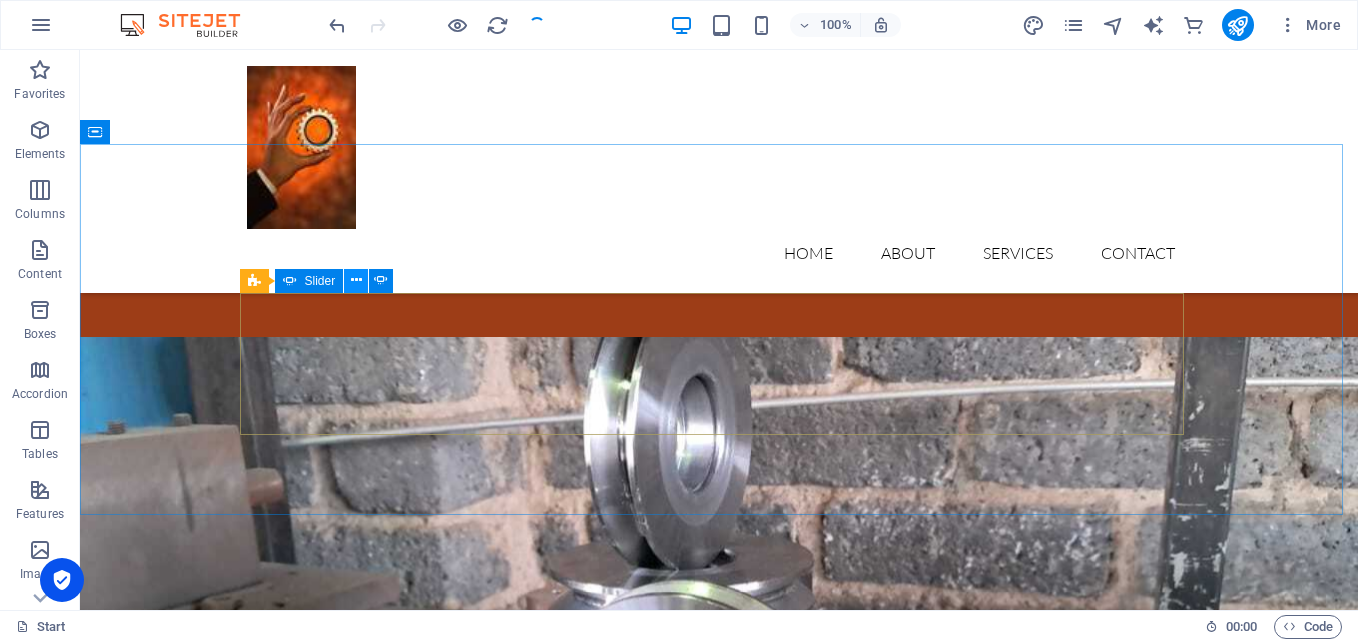 click at bounding box center [356, 280] 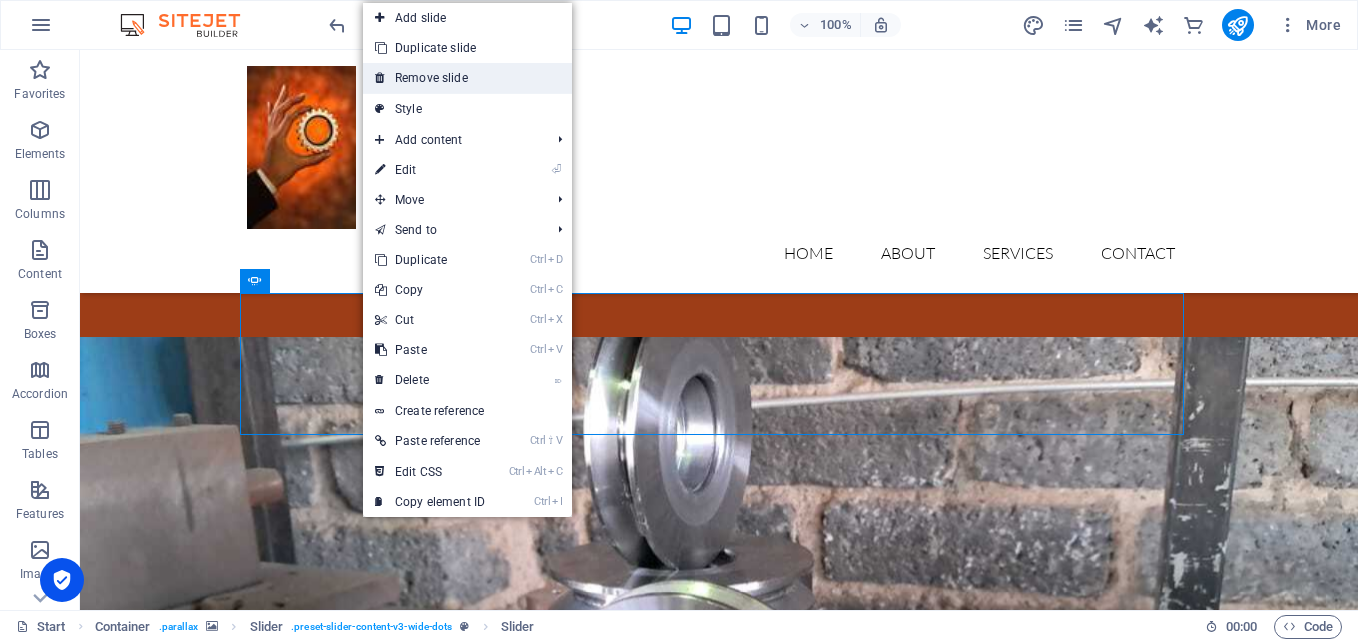 click on "Remove slide" at bounding box center [467, 78] 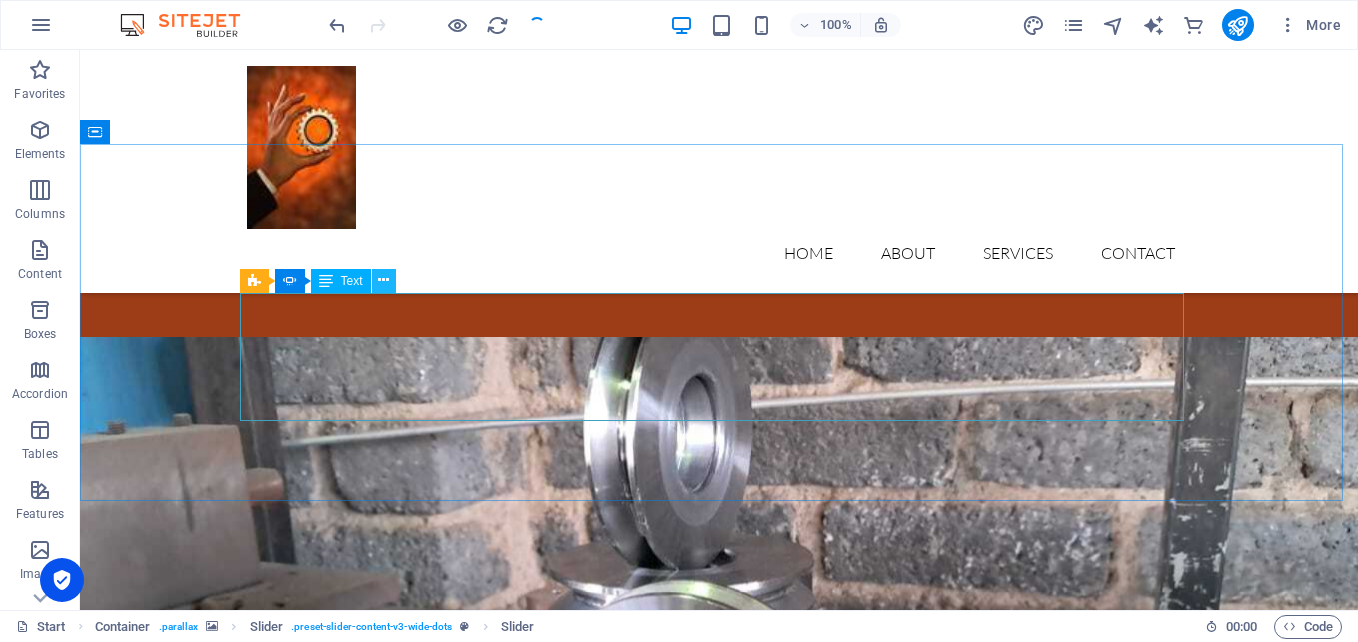 click at bounding box center (383, 280) 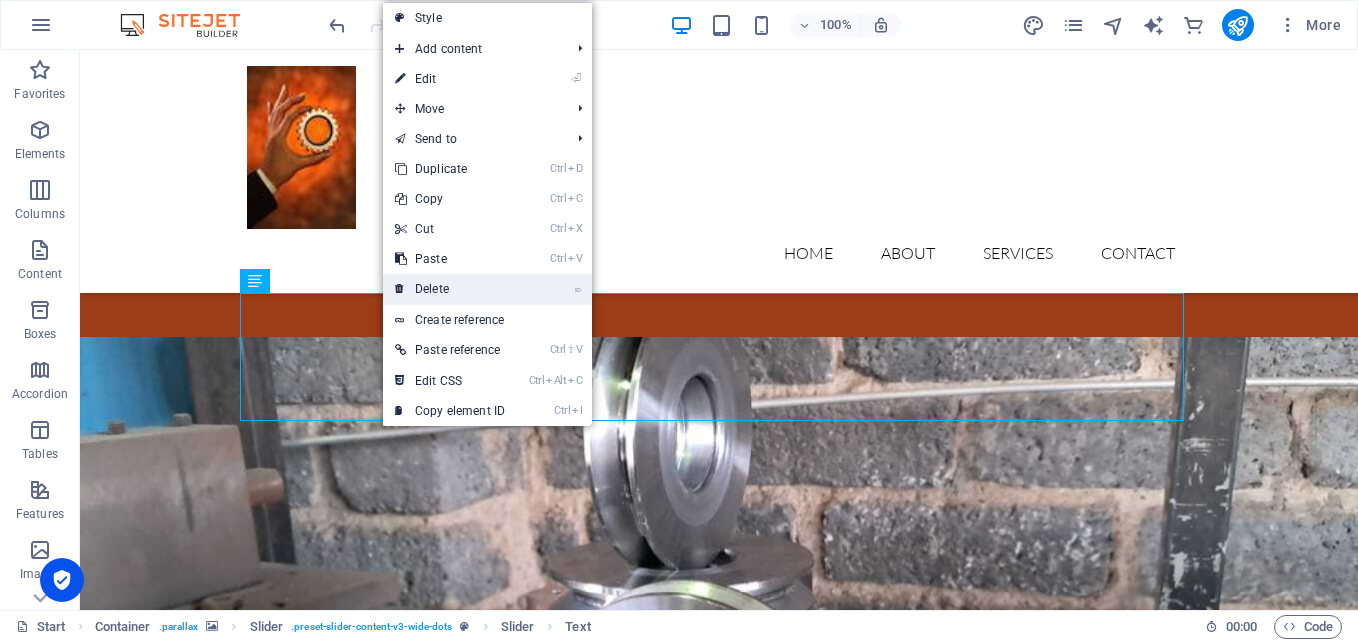 click on "⌦  Delete" at bounding box center (450, 289) 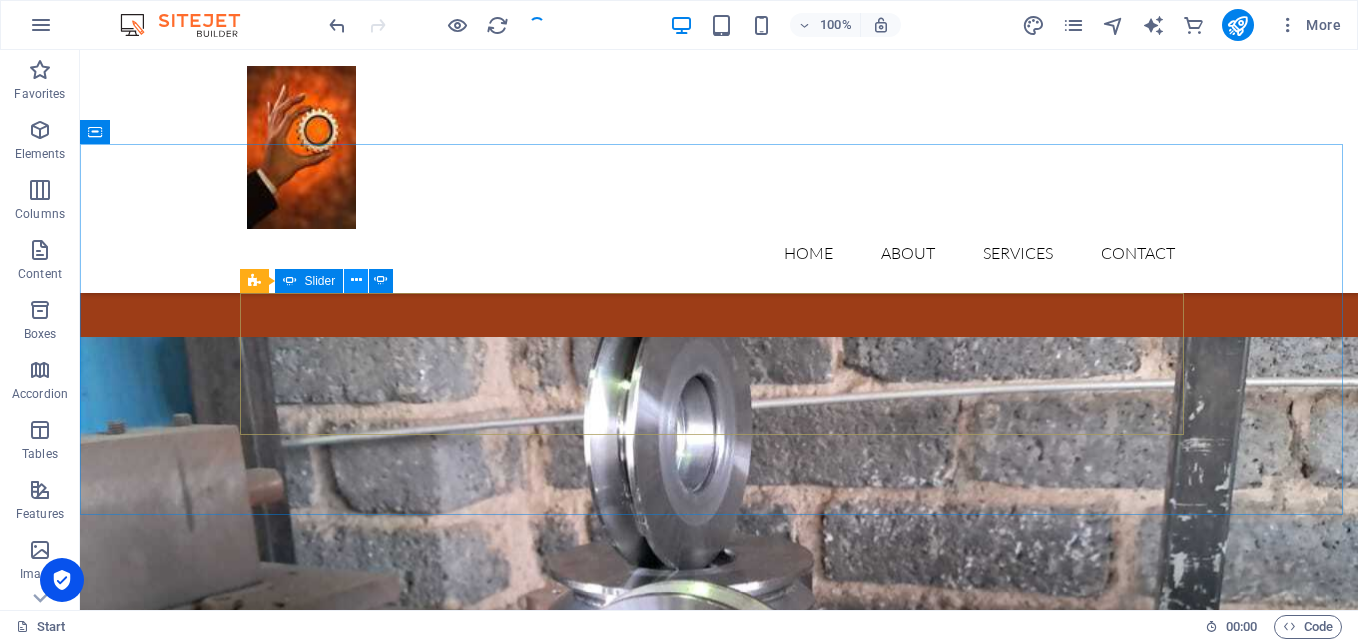 click at bounding box center (356, 281) 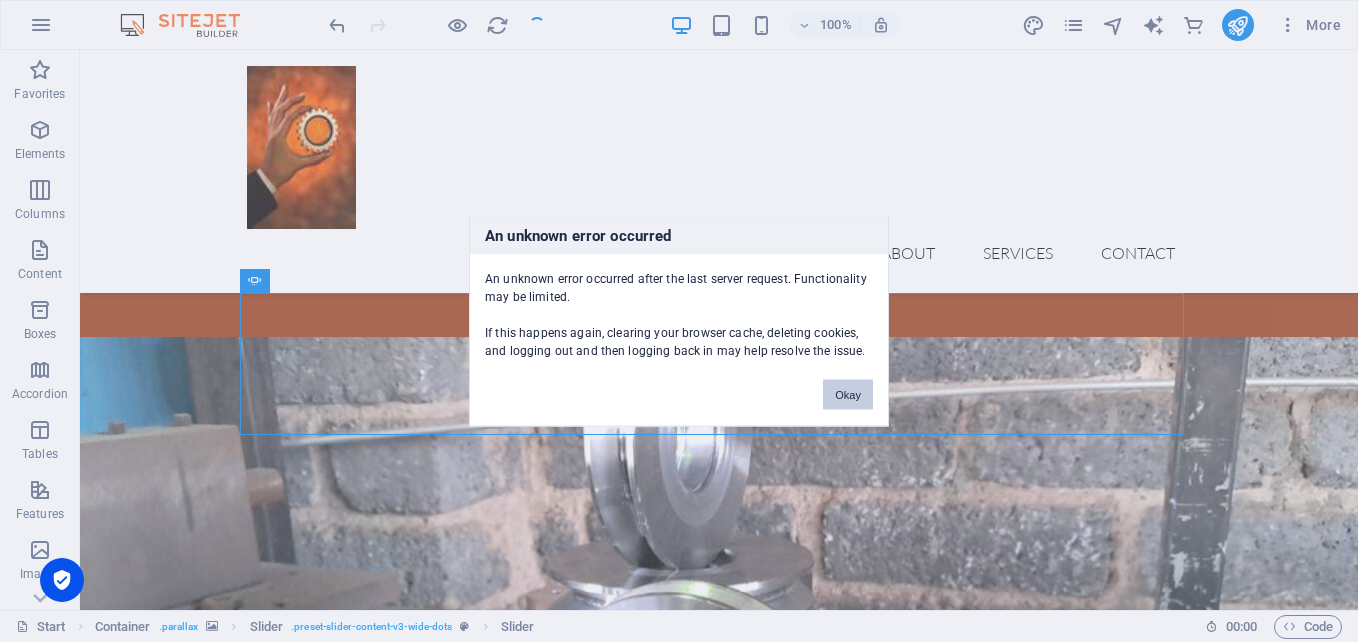 click on "Okay" at bounding box center (848, 395) 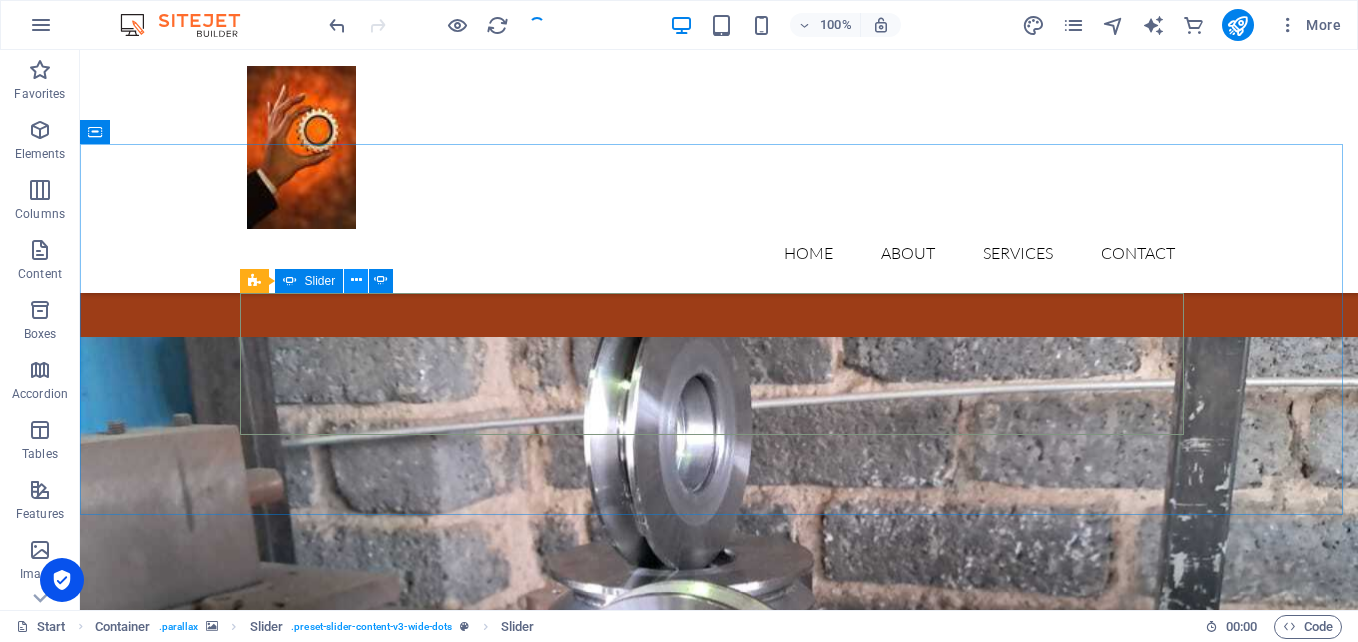 click at bounding box center (356, 280) 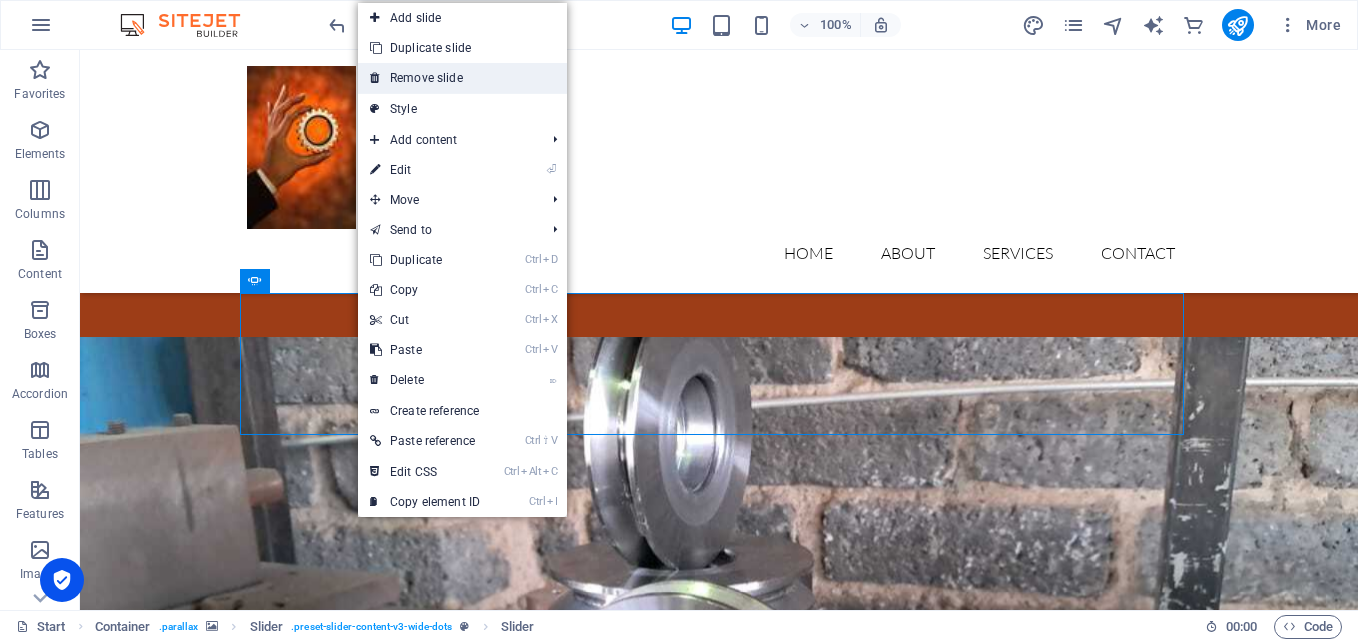 click on "Remove slide" at bounding box center [462, 78] 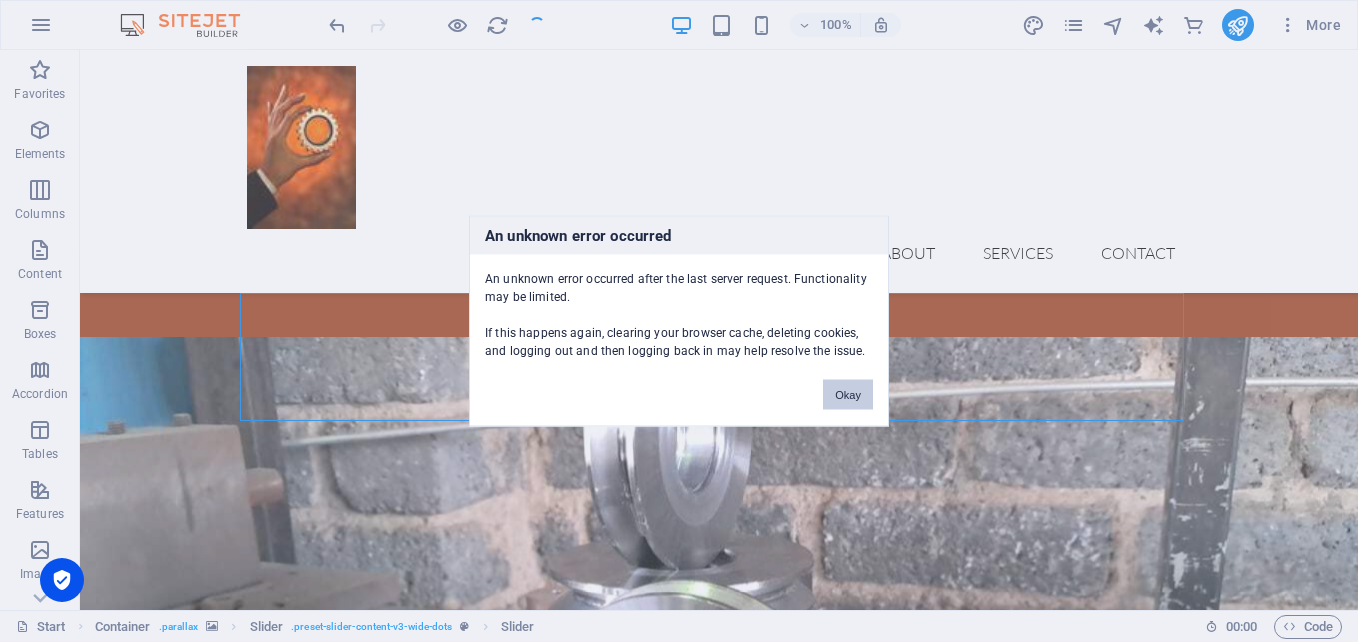 click on "Okay" at bounding box center [848, 395] 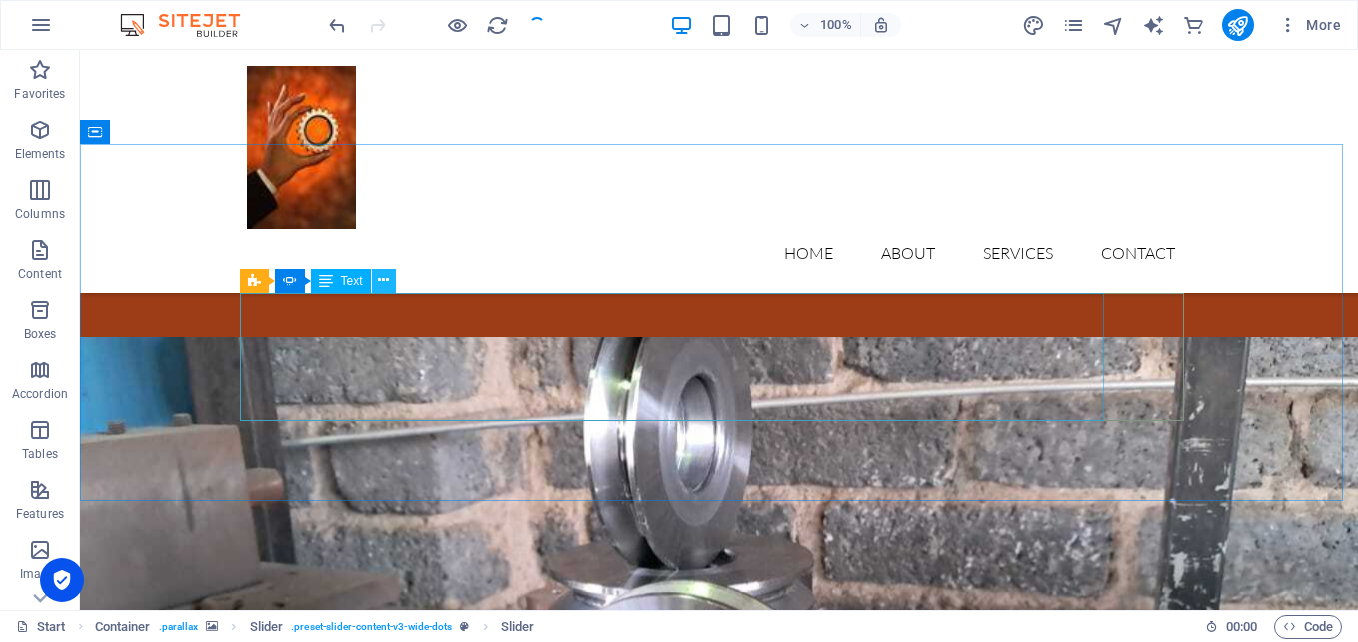 click at bounding box center (383, 280) 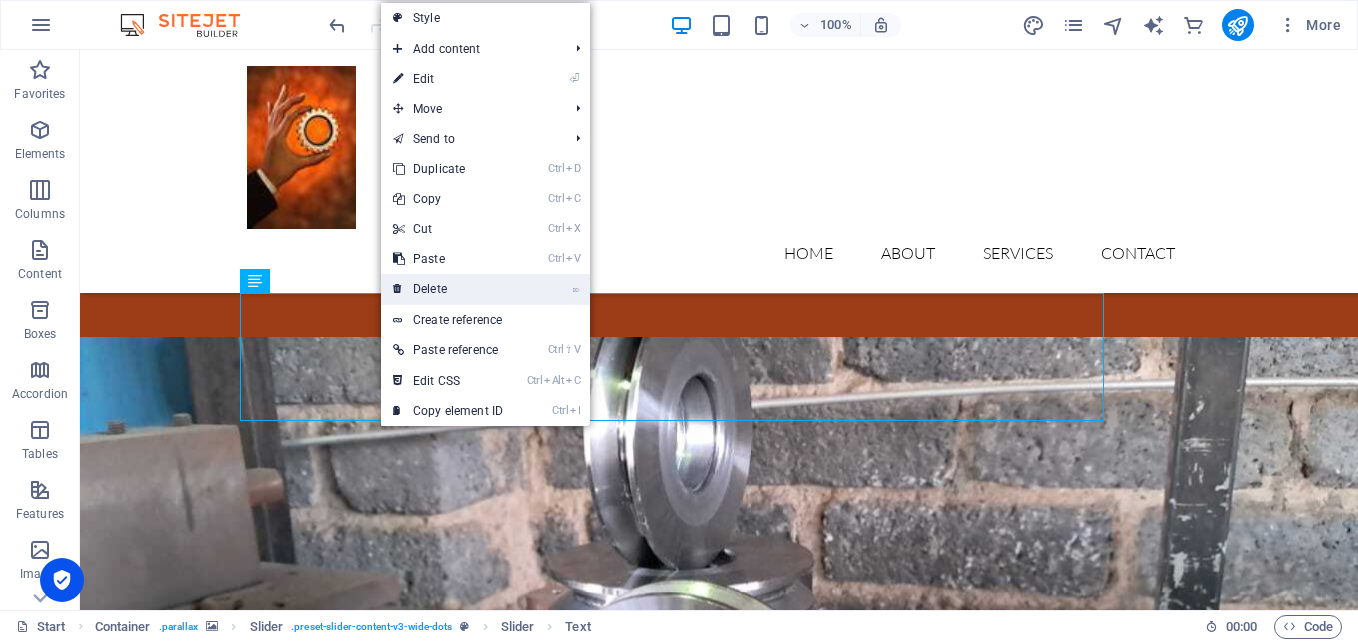 click on "⌦  Delete" at bounding box center [448, 289] 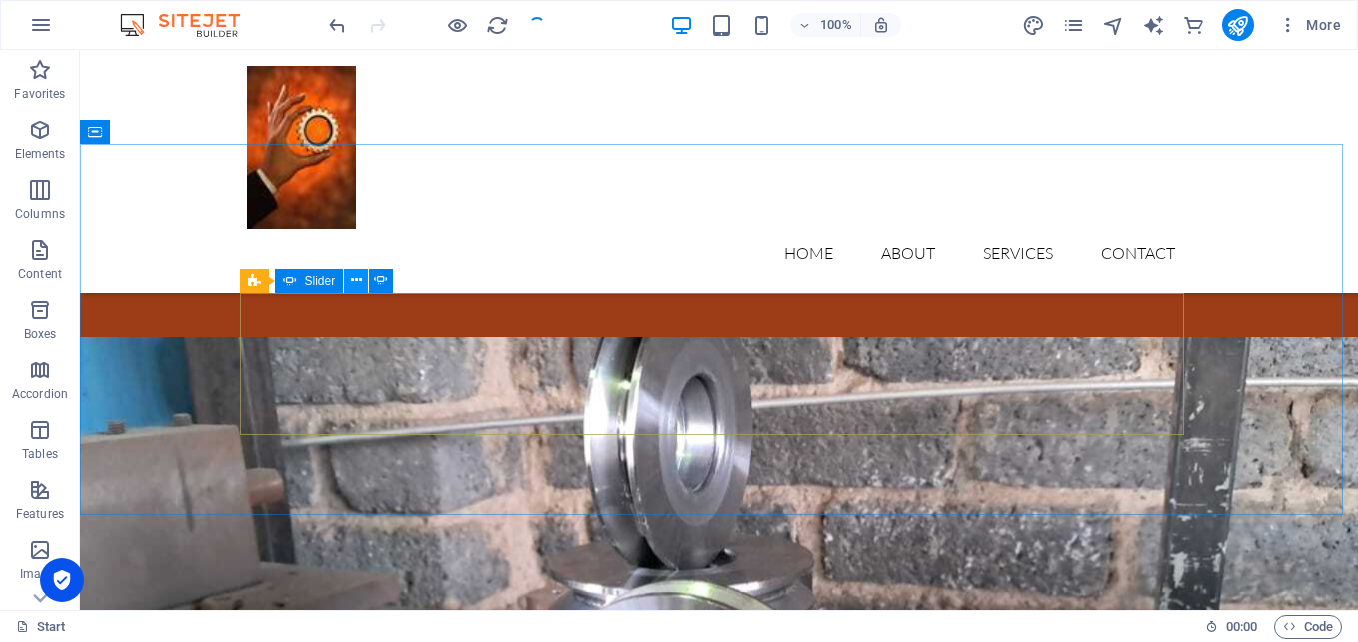 click at bounding box center [356, 280] 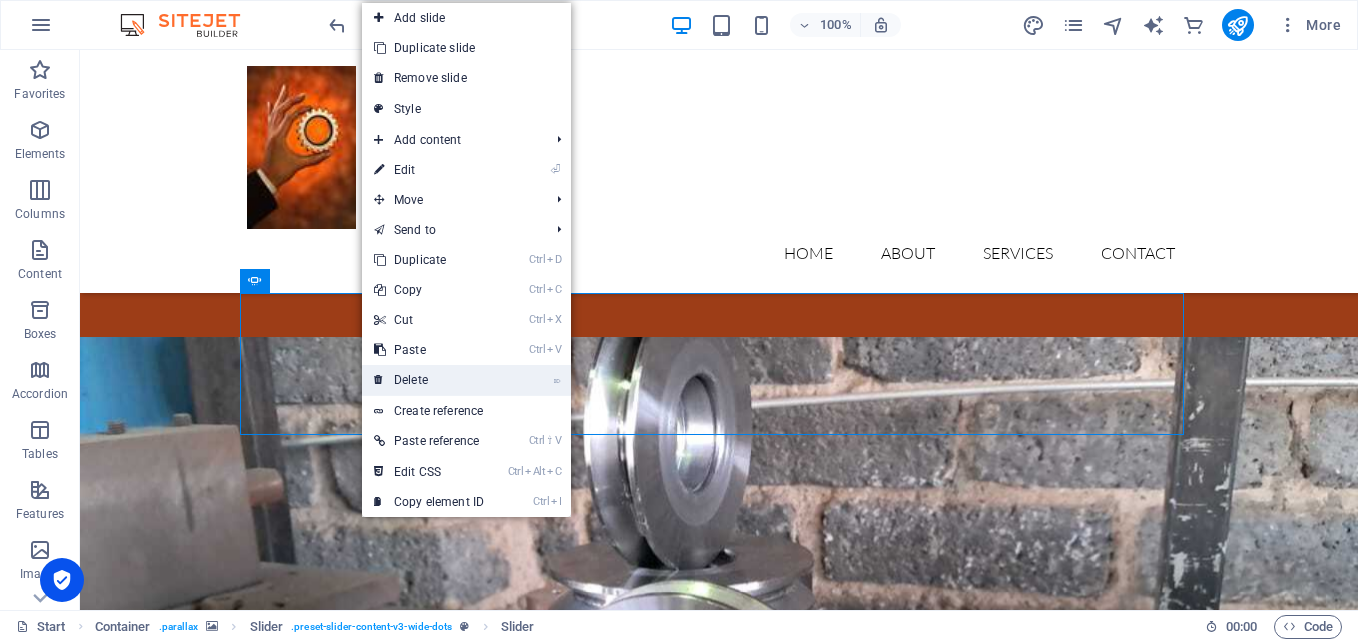 click on "⌦  Delete" at bounding box center [429, 380] 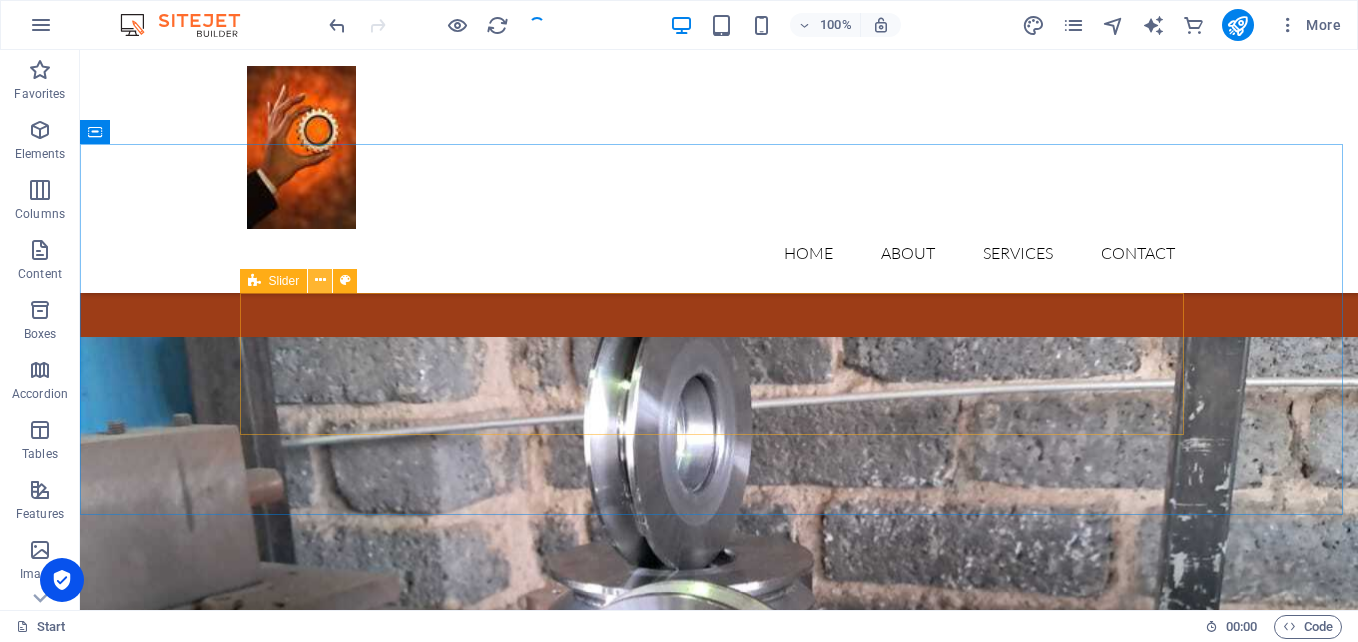click at bounding box center [320, 281] 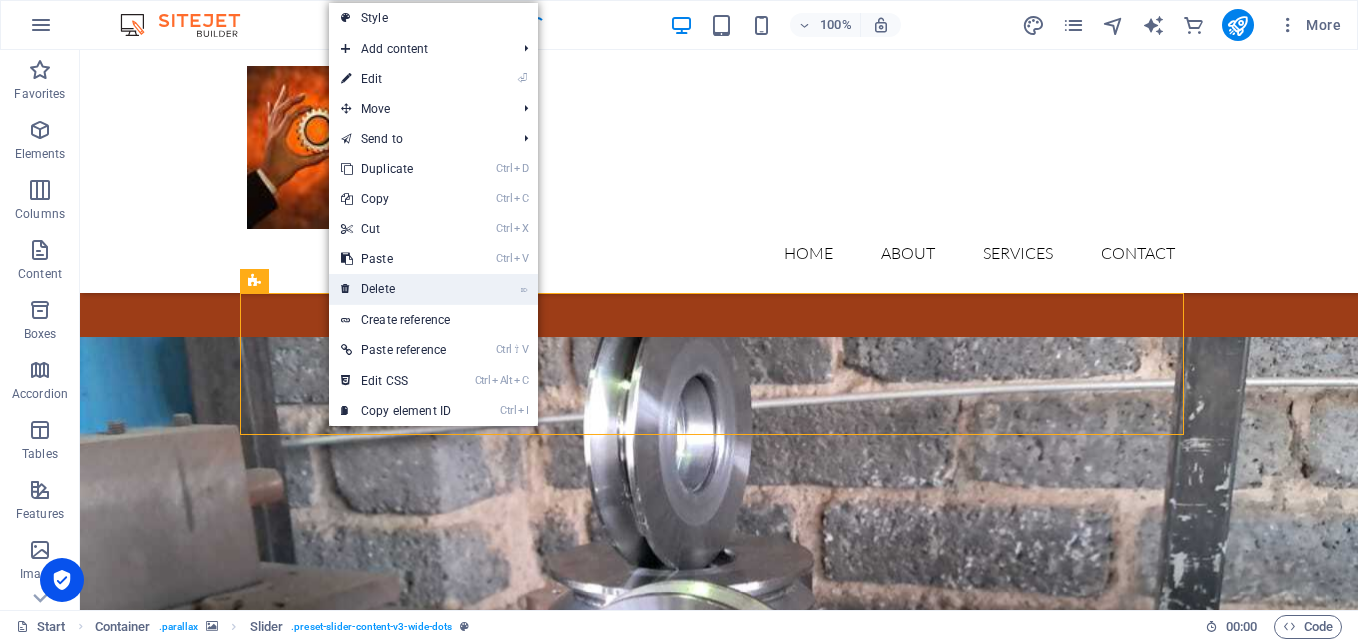 click at bounding box center [346, 289] 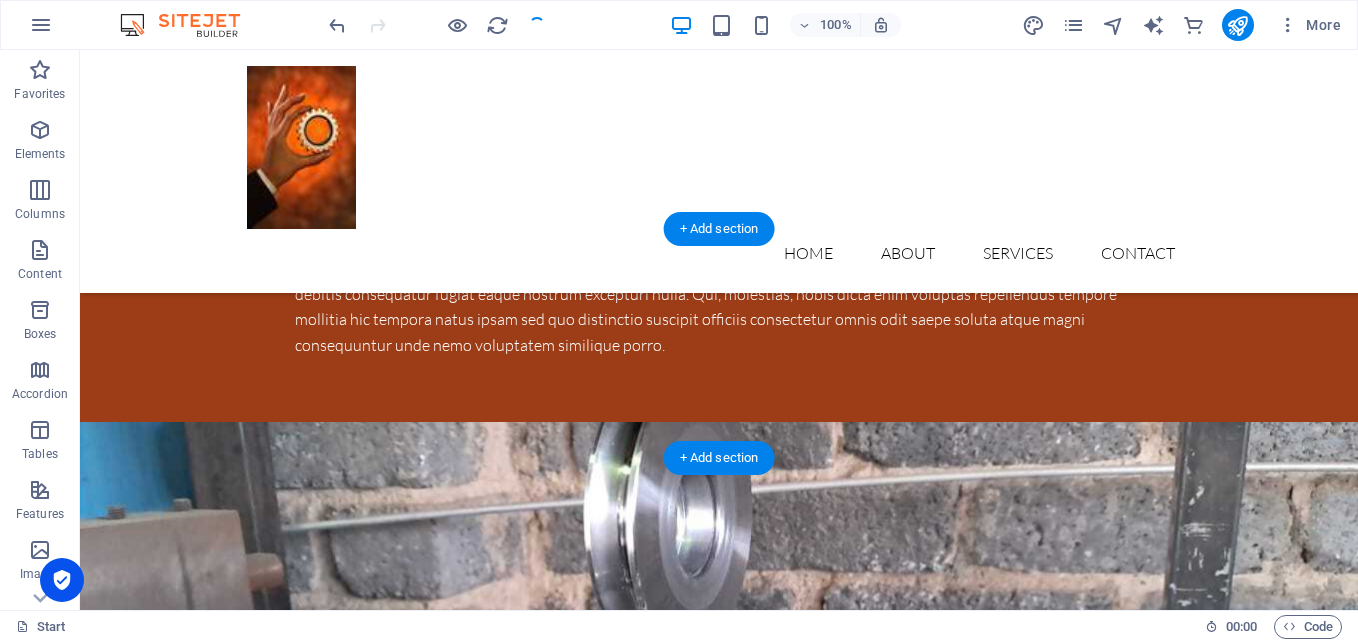 scroll, scrollTop: 3435, scrollLeft: 0, axis: vertical 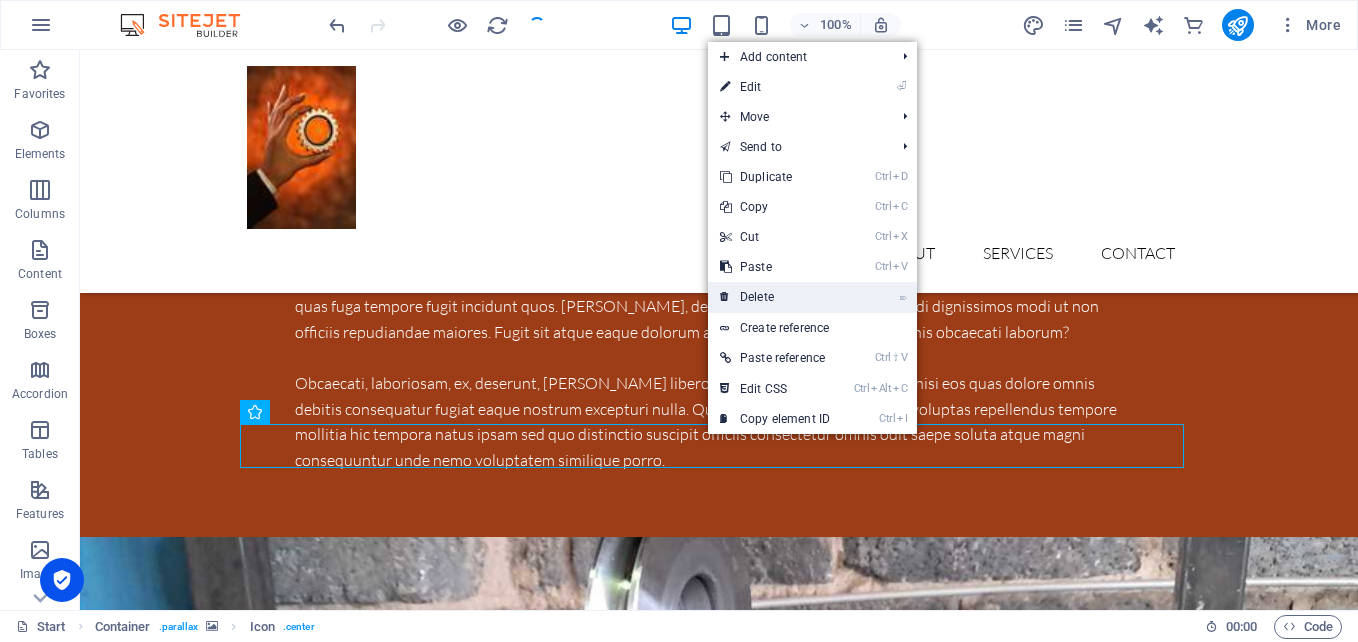 click on "⌦  Delete" at bounding box center (775, 297) 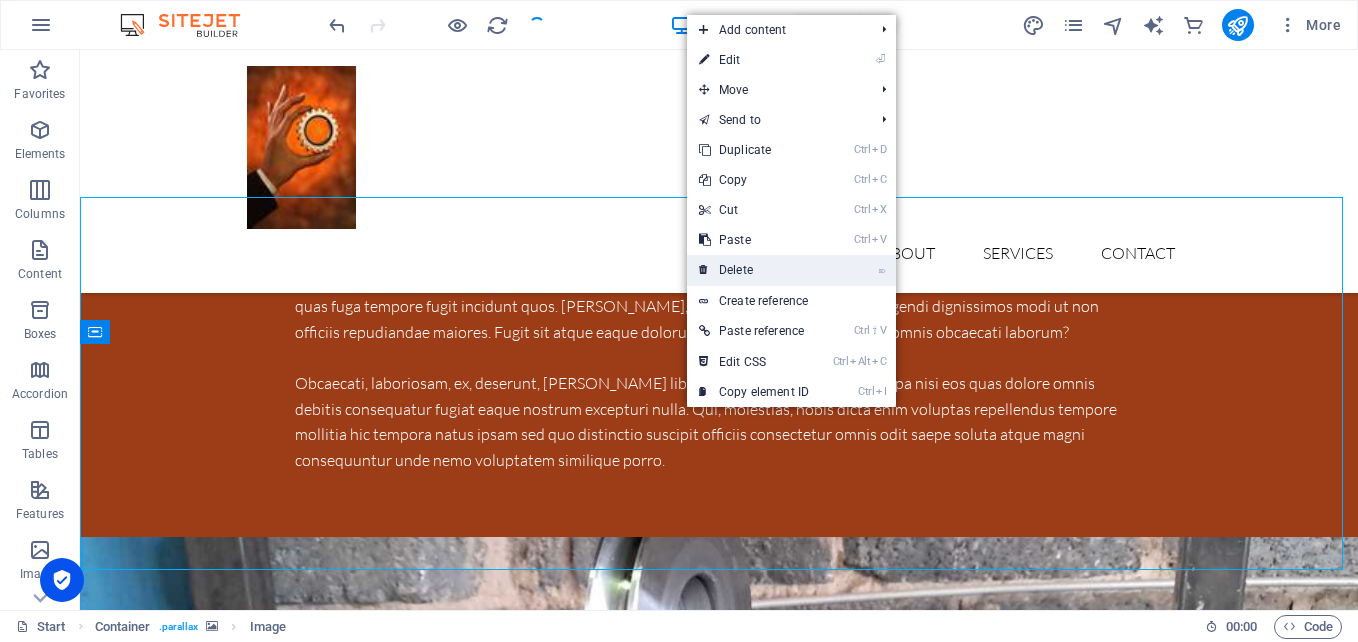 click on "⌦  Delete" at bounding box center (754, 270) 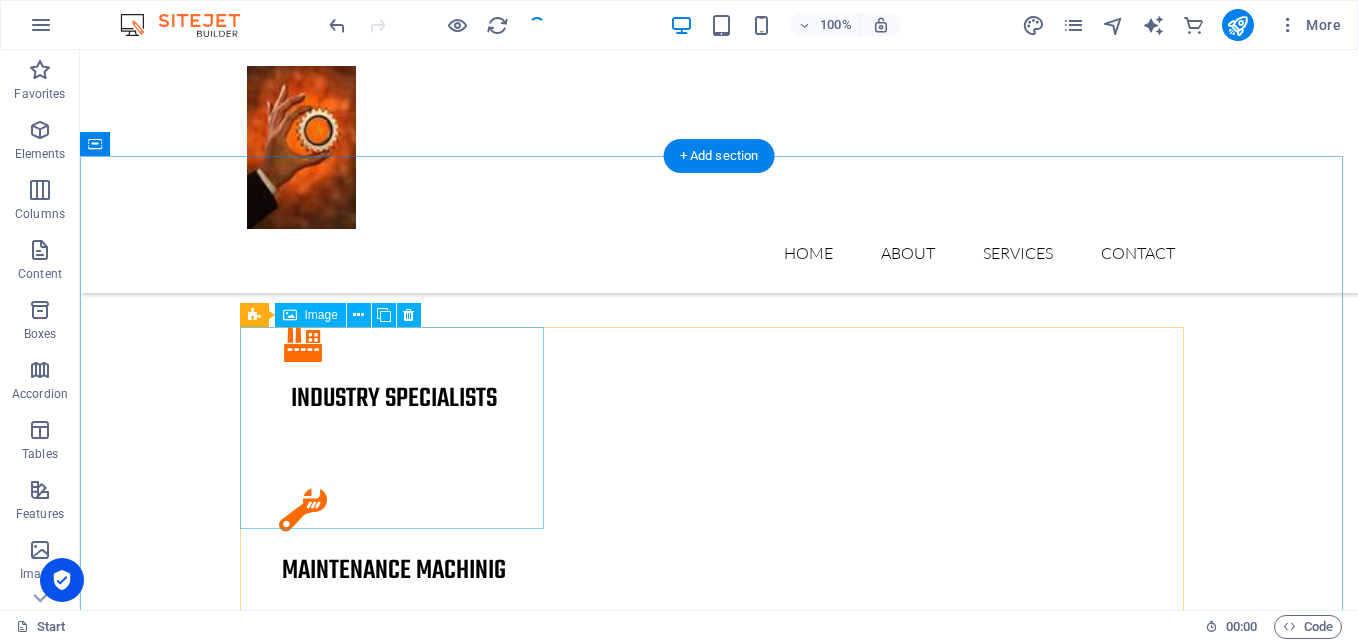 scroll, scrollTop: 2835, scrollLeft: 0, axis: vertical 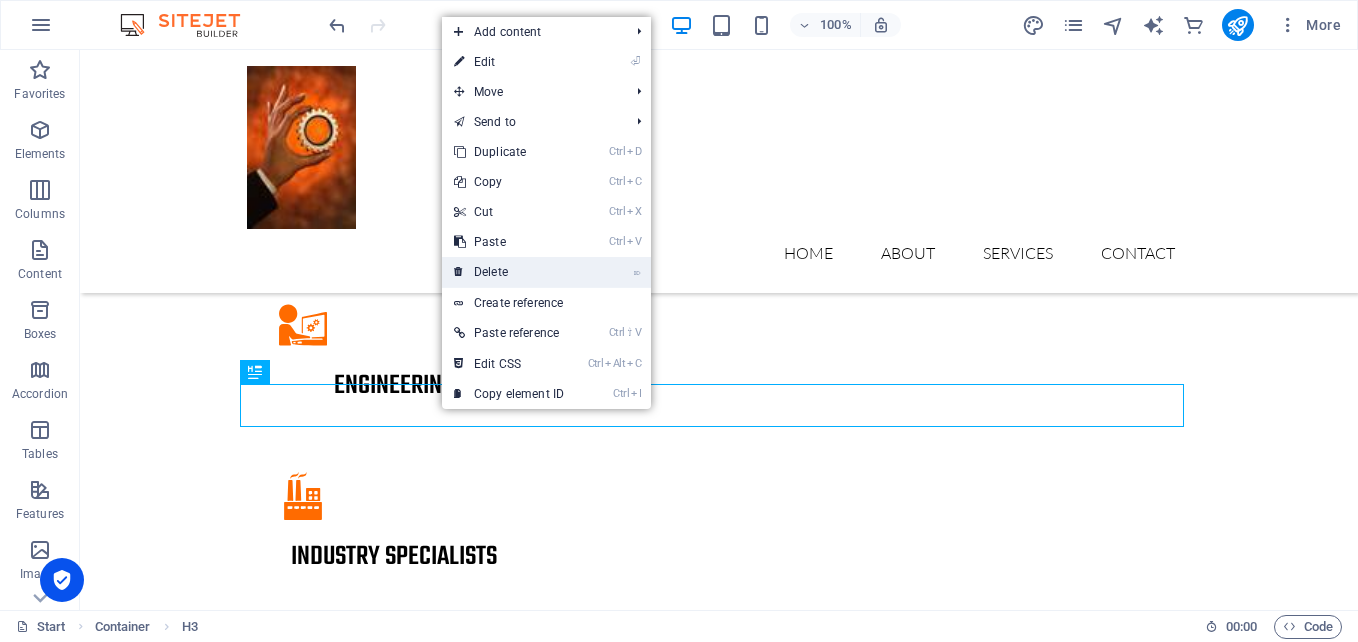 click on "⌦  Delete" at bounding box center (509, 272) 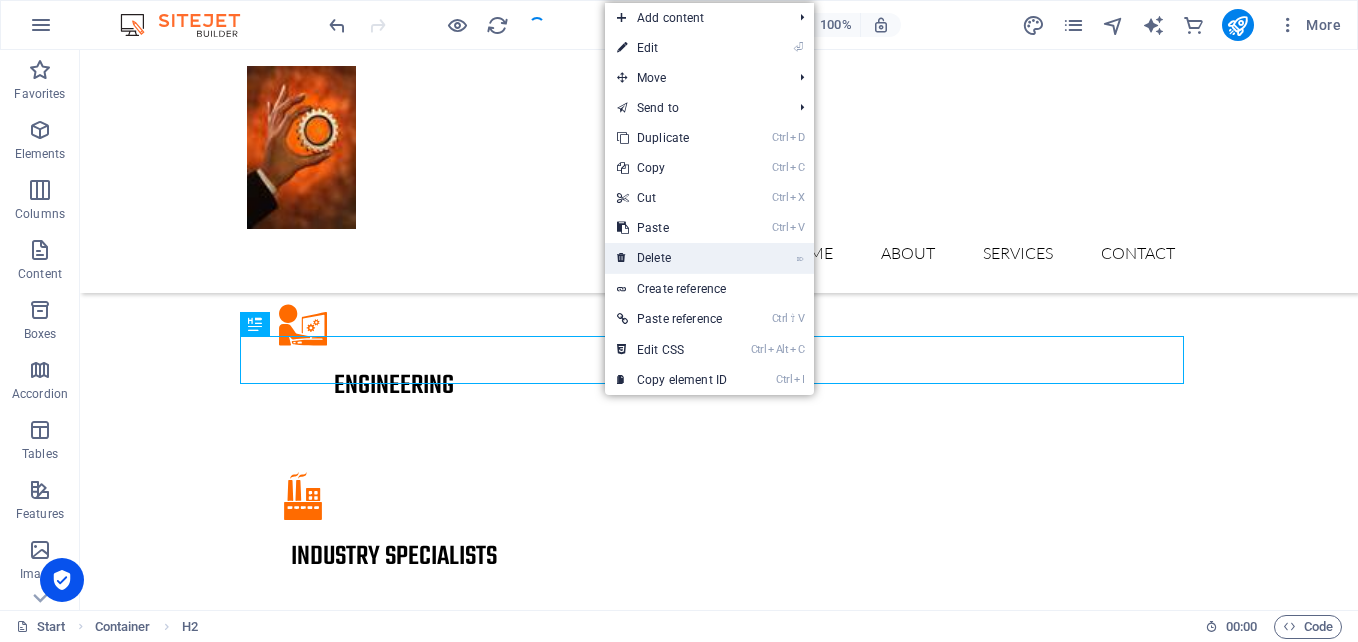 click on "⌦  Delete" at bounding box center [672, 258] 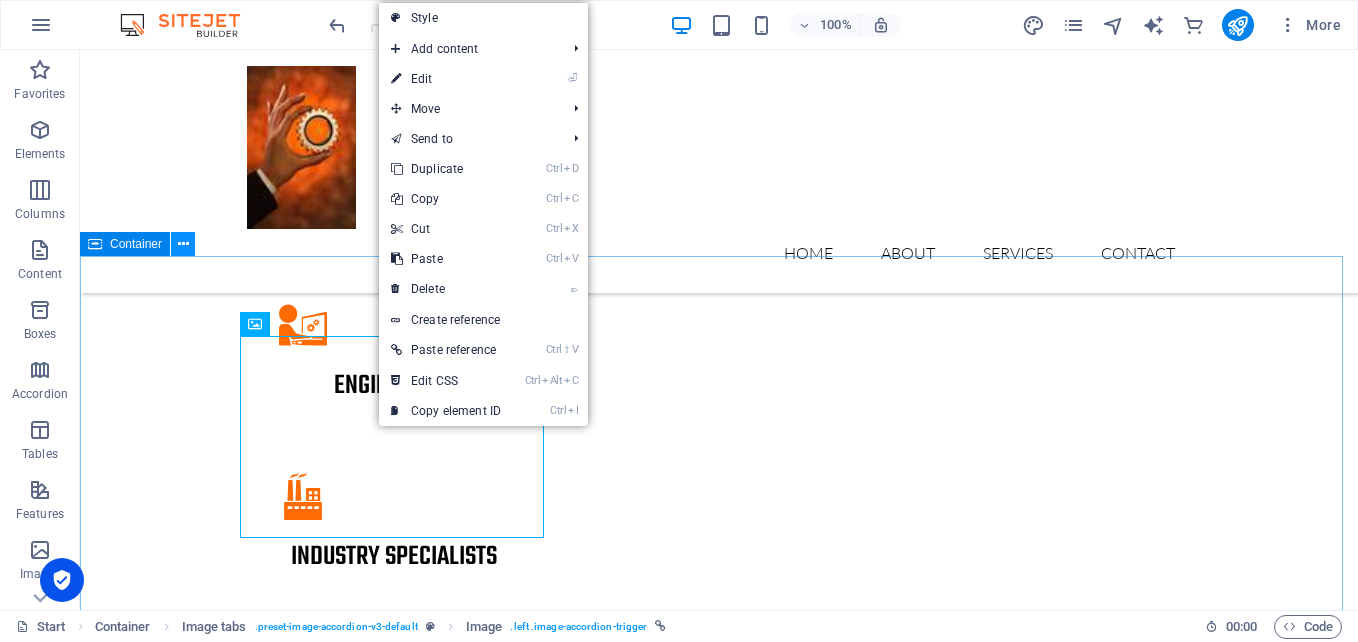 click at bounding box center [183, 244] 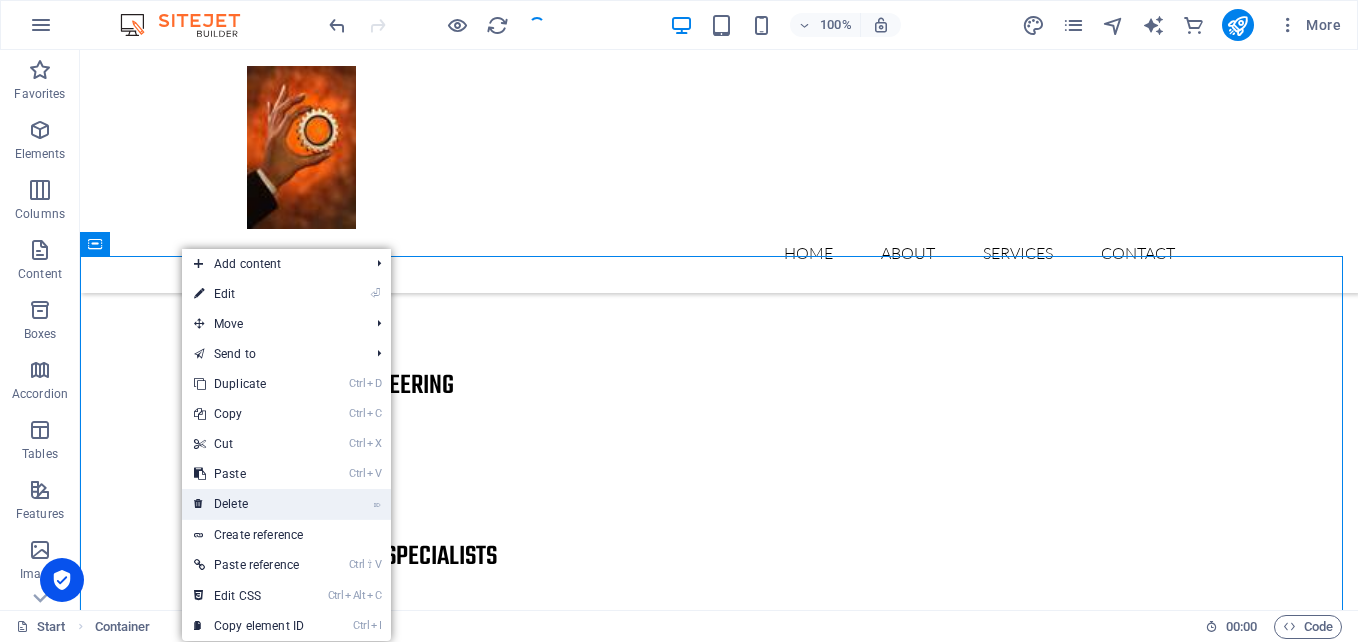 click on "⌦  Delete" at bounding box center [249, 504] 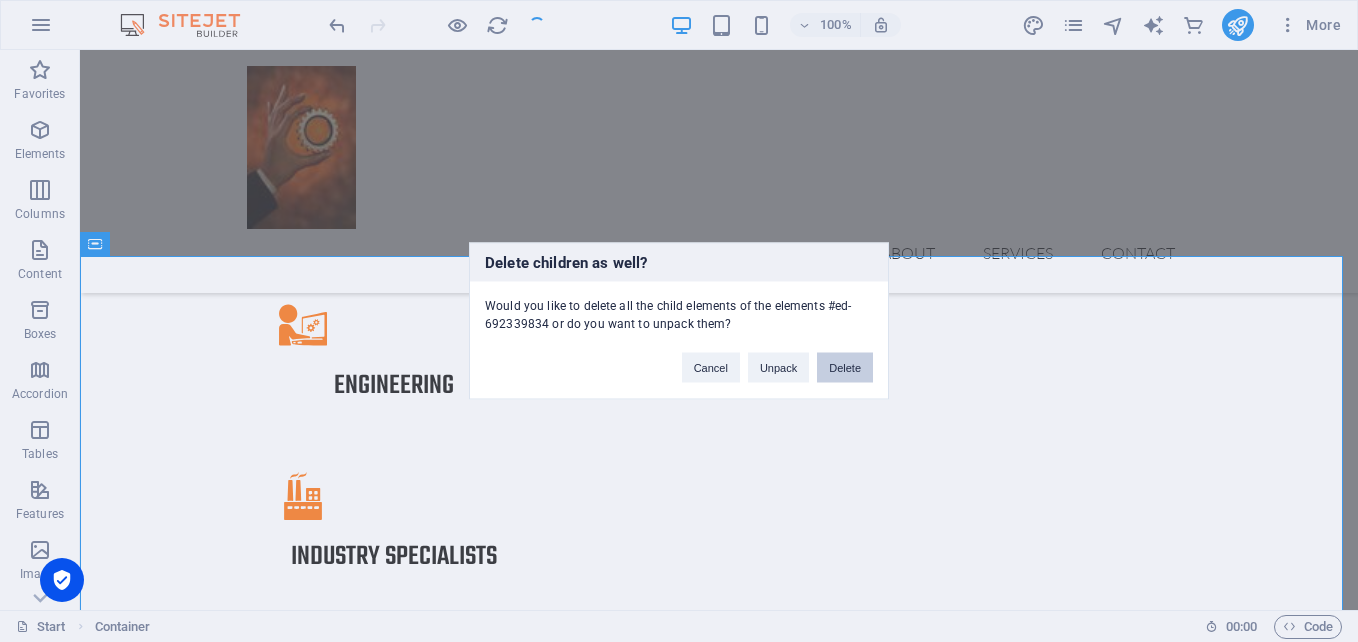 click on "Delete" at bounding box center [845, 368] 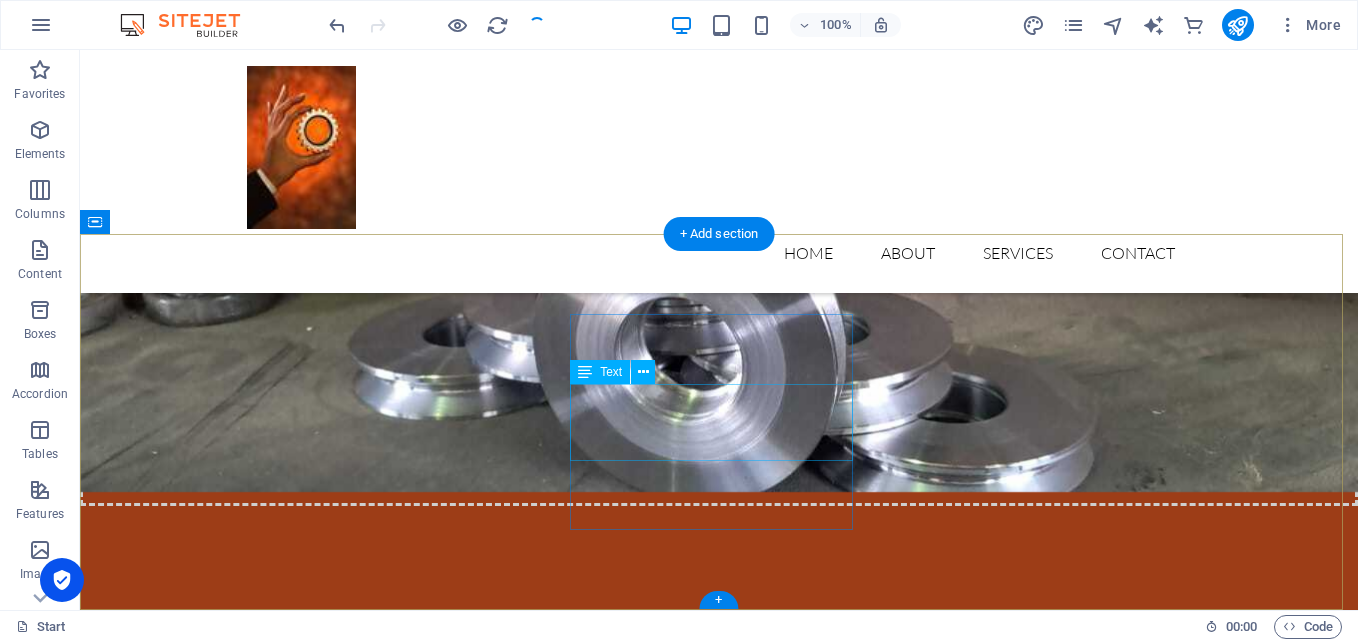 scroll, scrollTop: 4515, scrollLeft: 0, axis: vertical 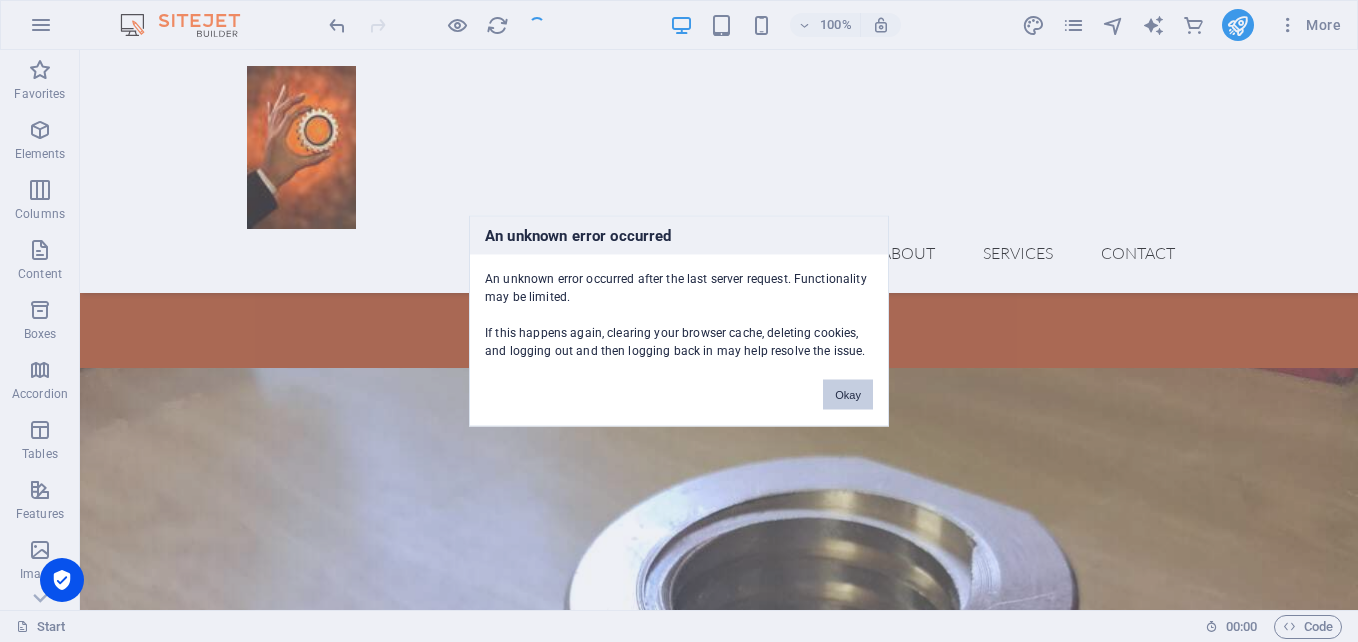 click on "Okay" at bounding box center (848, 395) 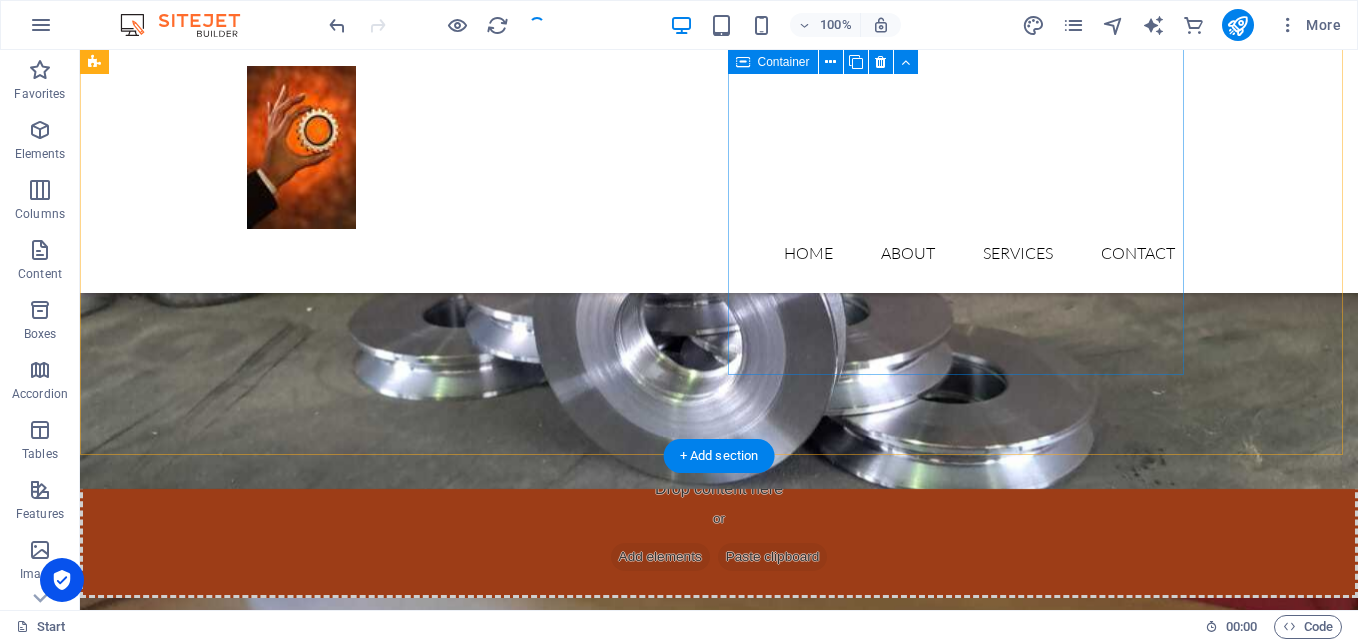 scroll, scrollTop: 4215, scrollLeft: 0, axis: vertical 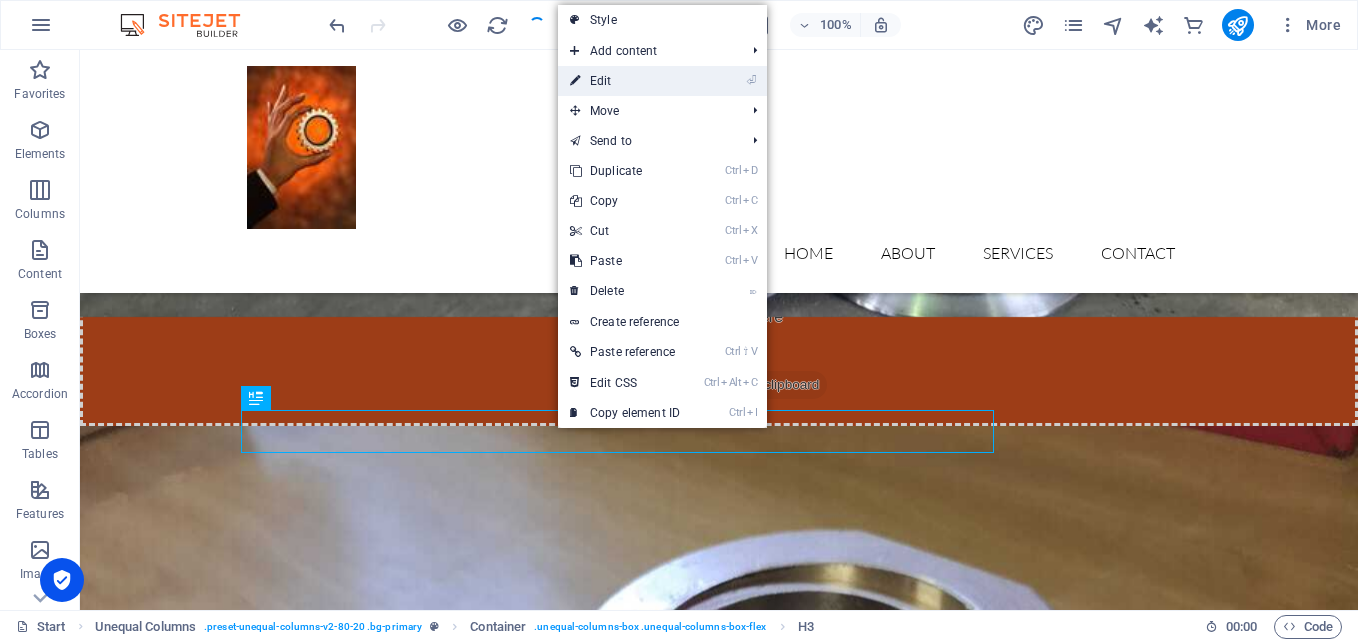 click on "⏎  Edit" at bounding box center [625, 81] 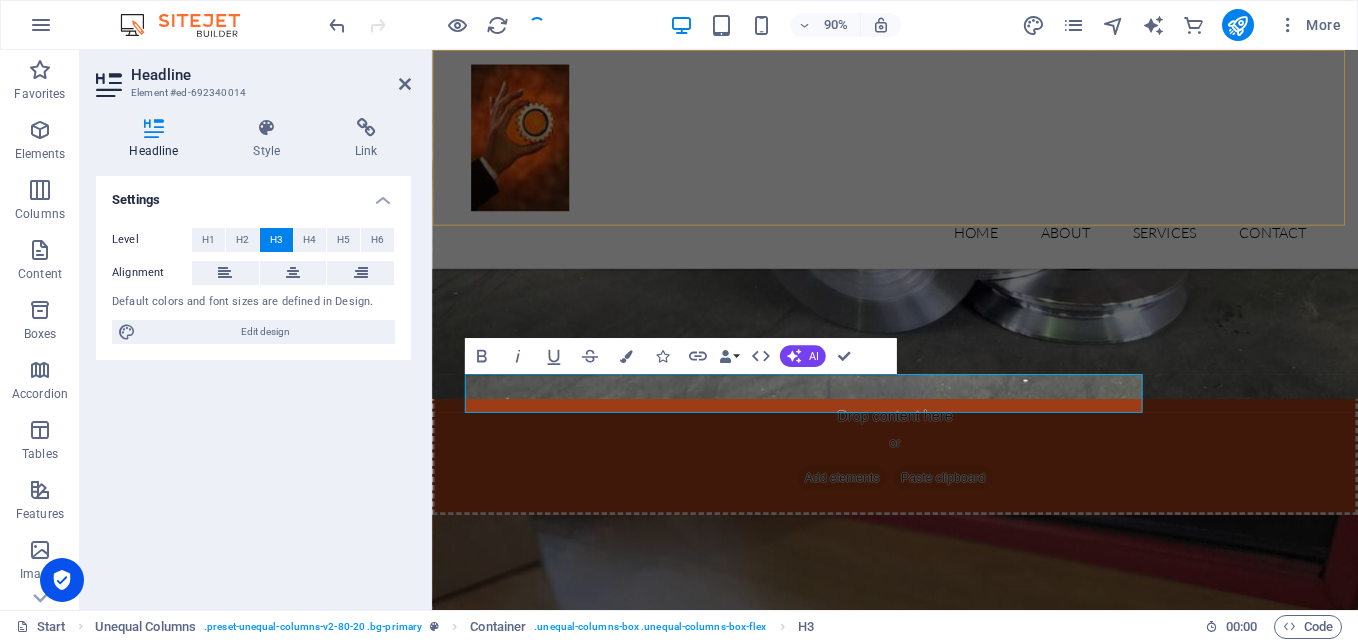 scroll, scrollTop: 4447, scrollLeft: 0, axis: vertical 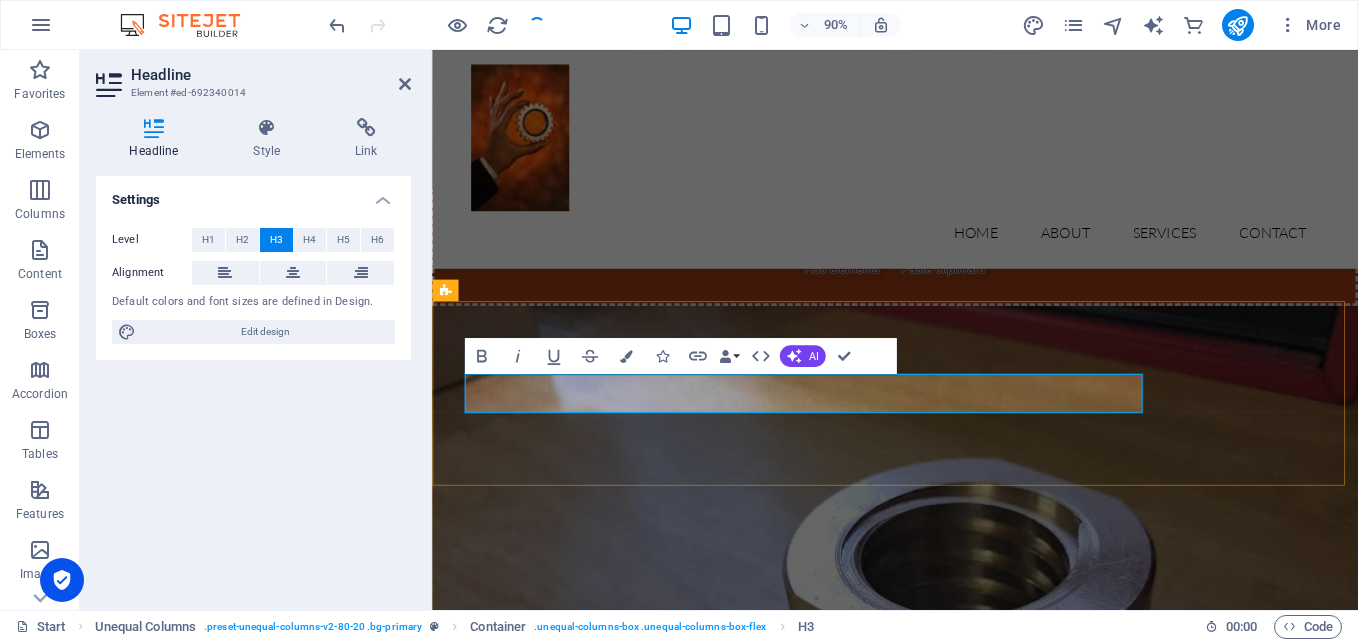 type 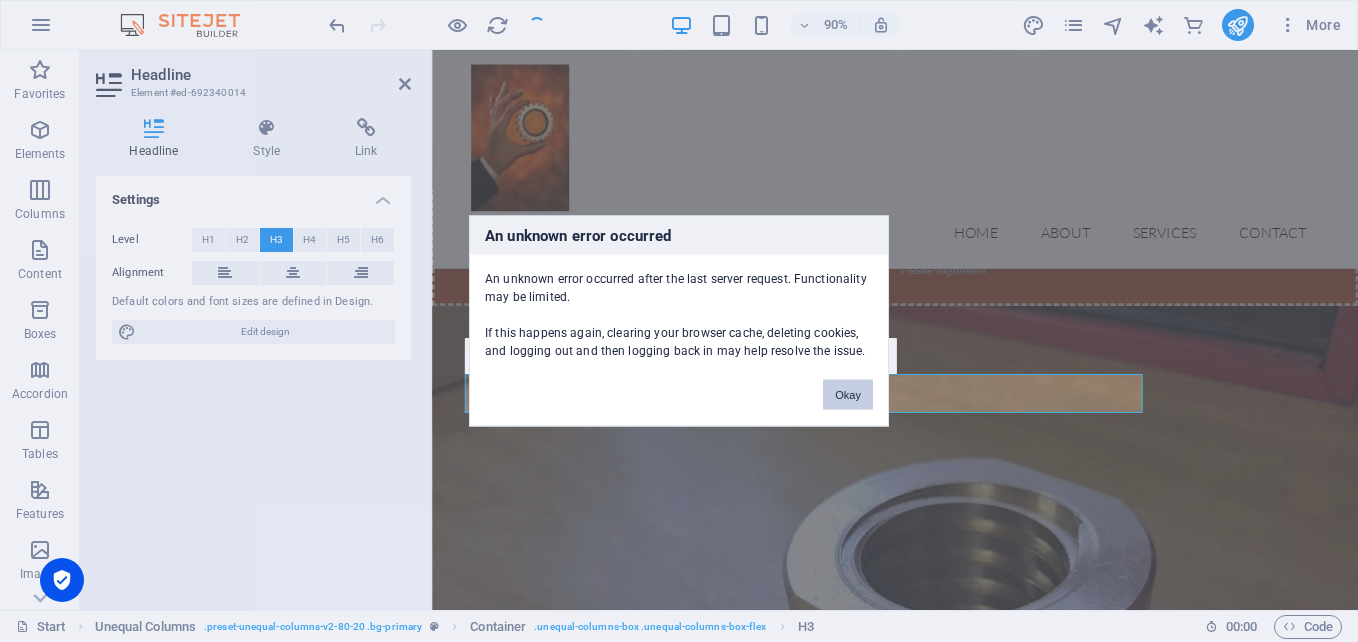 click on "Okay" at bounding box center (848, 395) 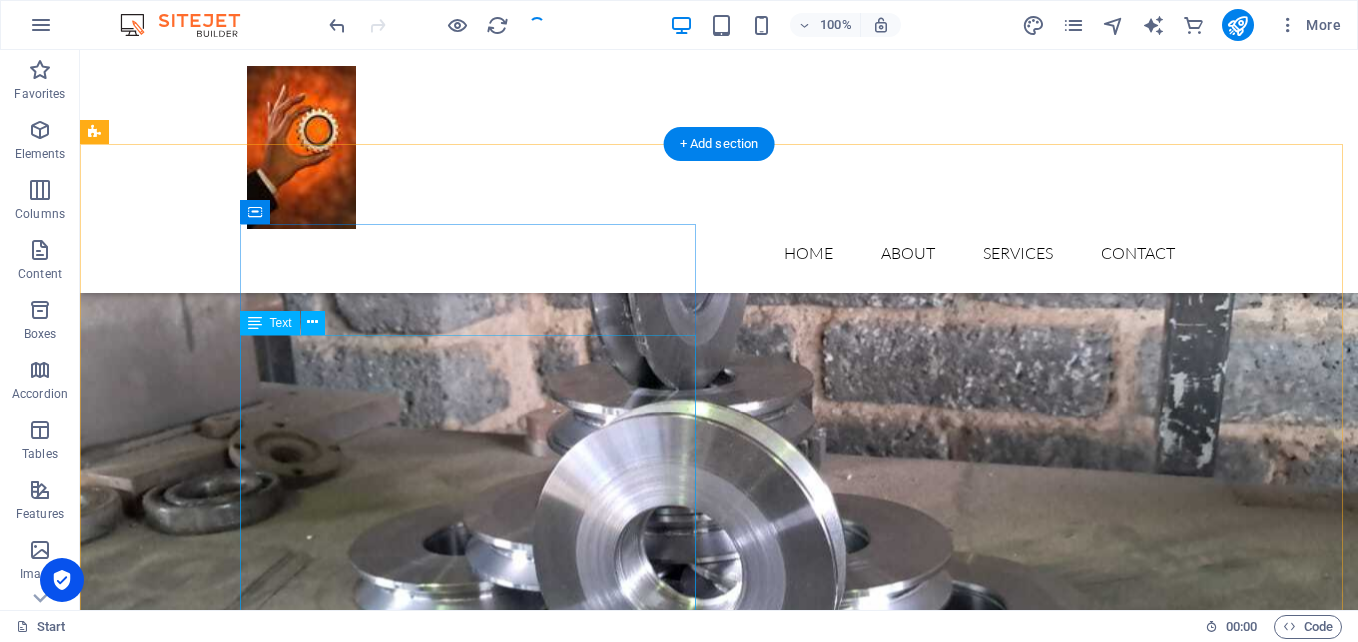 scroll, scrollTop: 3715, scrollLeft: 0, axis: vertical 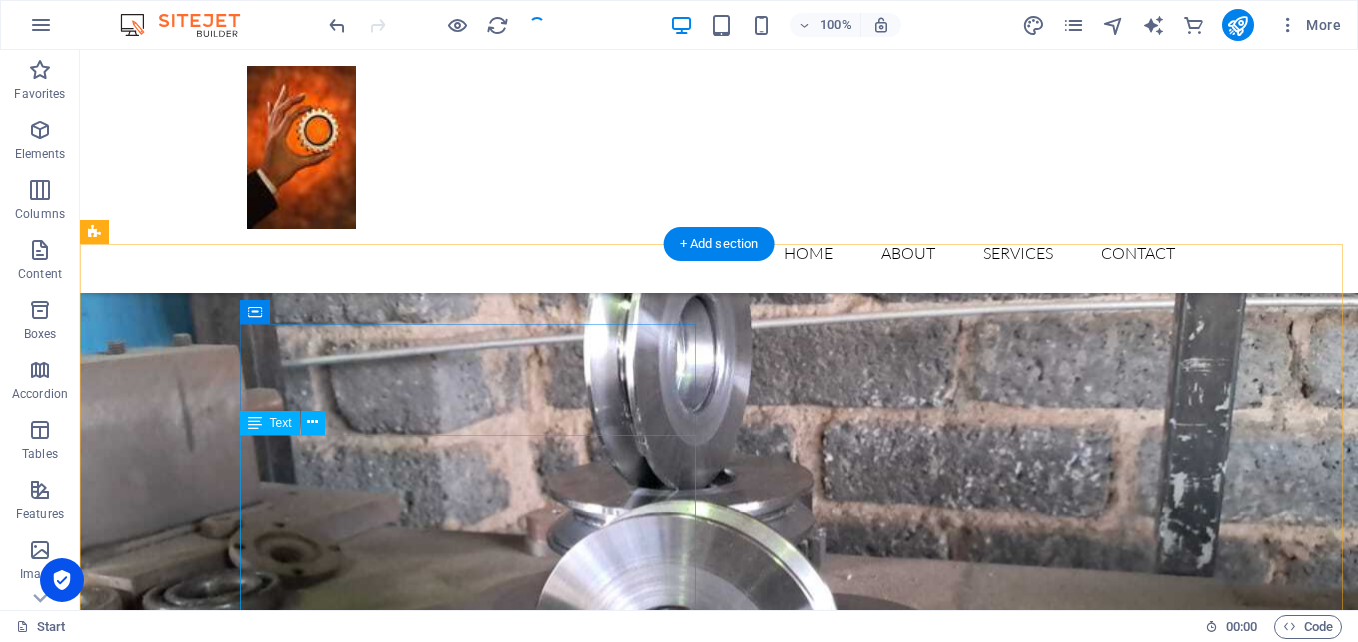 click on "Lorem ipsum dolor sit amet, consectetur adipisicing elit. Natus, [PERSON_NAME], at, nisi eligendi repellat voluptatem minima officia veritatis quasi animi porro laudantium dicta dolor voluptate non maiores ipsum reprehenderit odio fugiat reiciendis consectetur fuga pariatur libero accusantium quod minus odit debitis. Morrupti ipsum Perferendis Cumque quo adipisci vel vitae aliquid  Maiores ipsum porro  reprehenderit odio Corrupti perferendis voluptates Voluptatem non minima officia veritatis [PERSON_NAME] fugiat reiciendis at consectetur" at bounding box center (324, 4586) 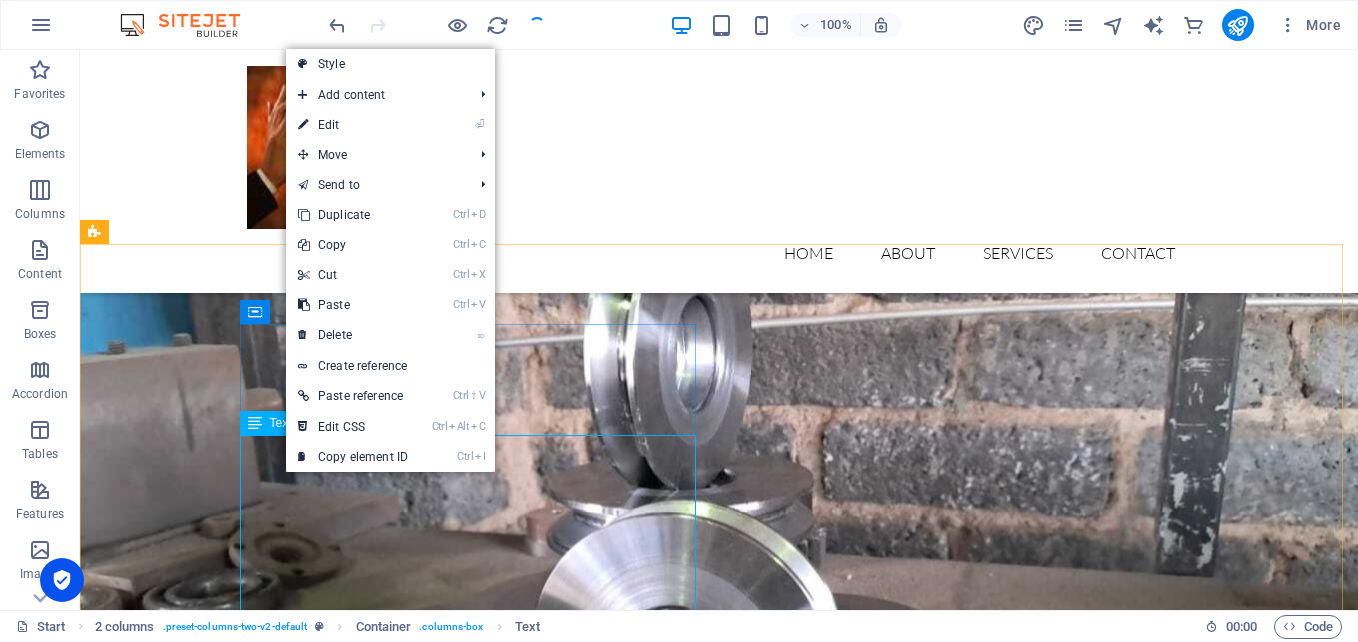 click on "Text" at bounding box center [281, 423] 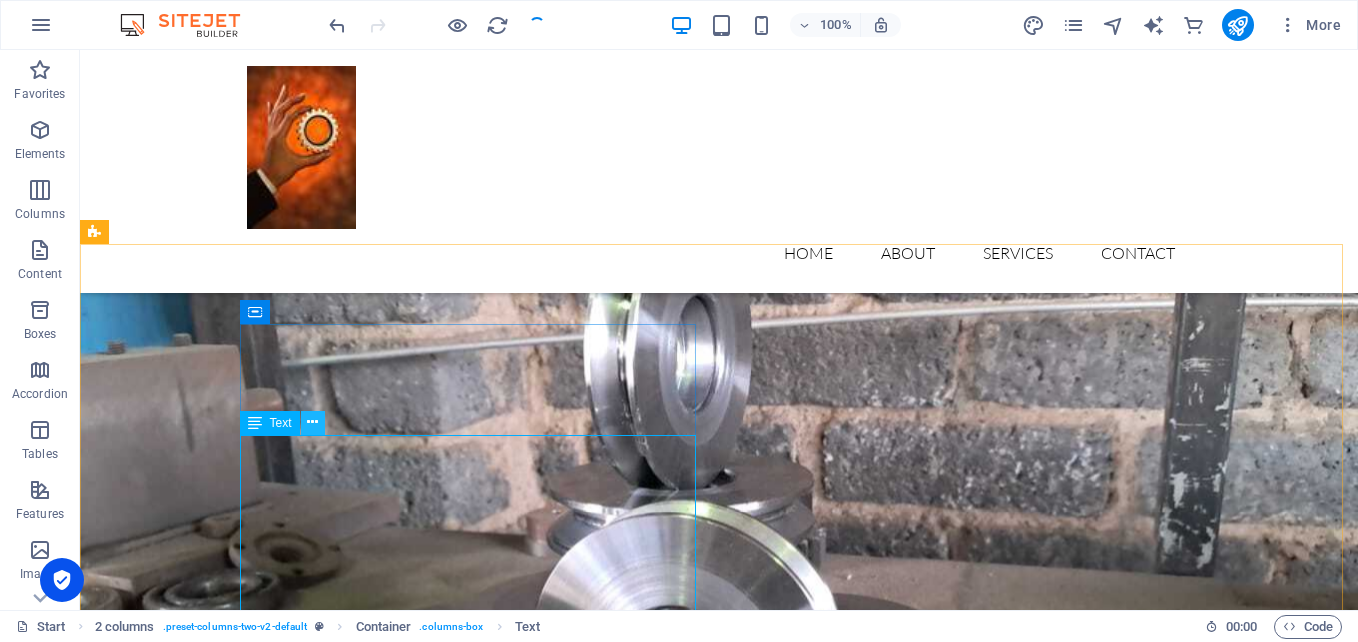 click at bounding box center [312, 422] 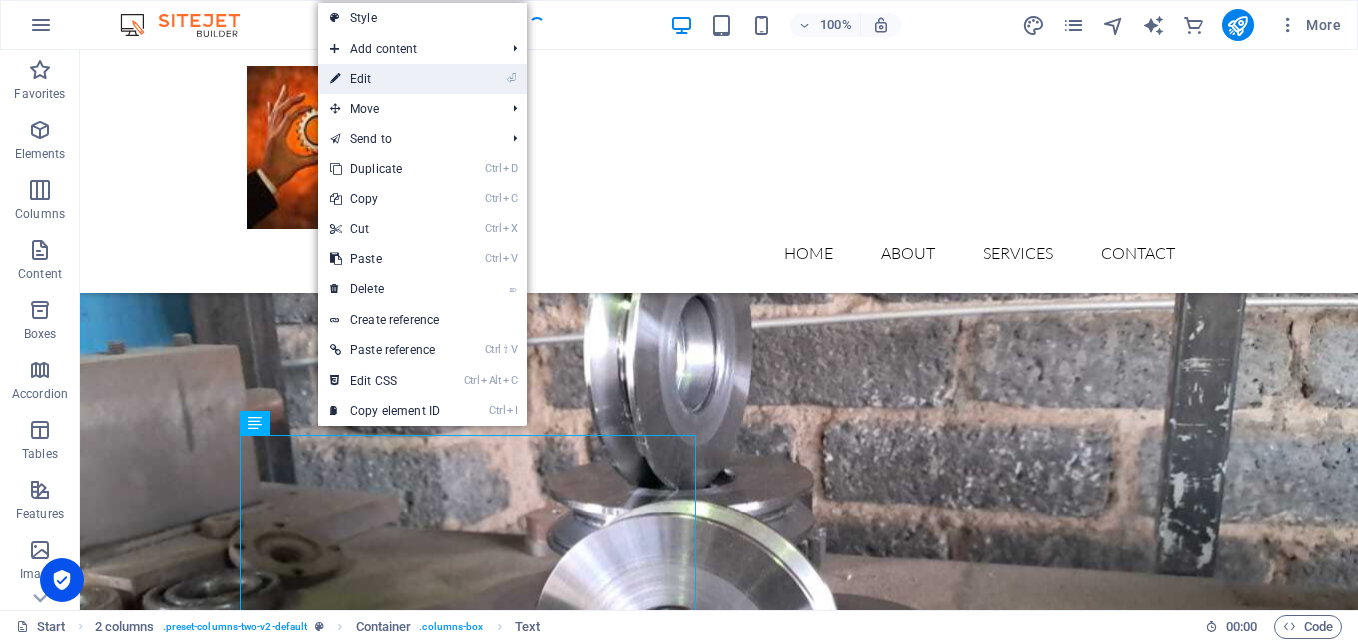 click on "⏎  Edit" at bounding box center [385, 79] 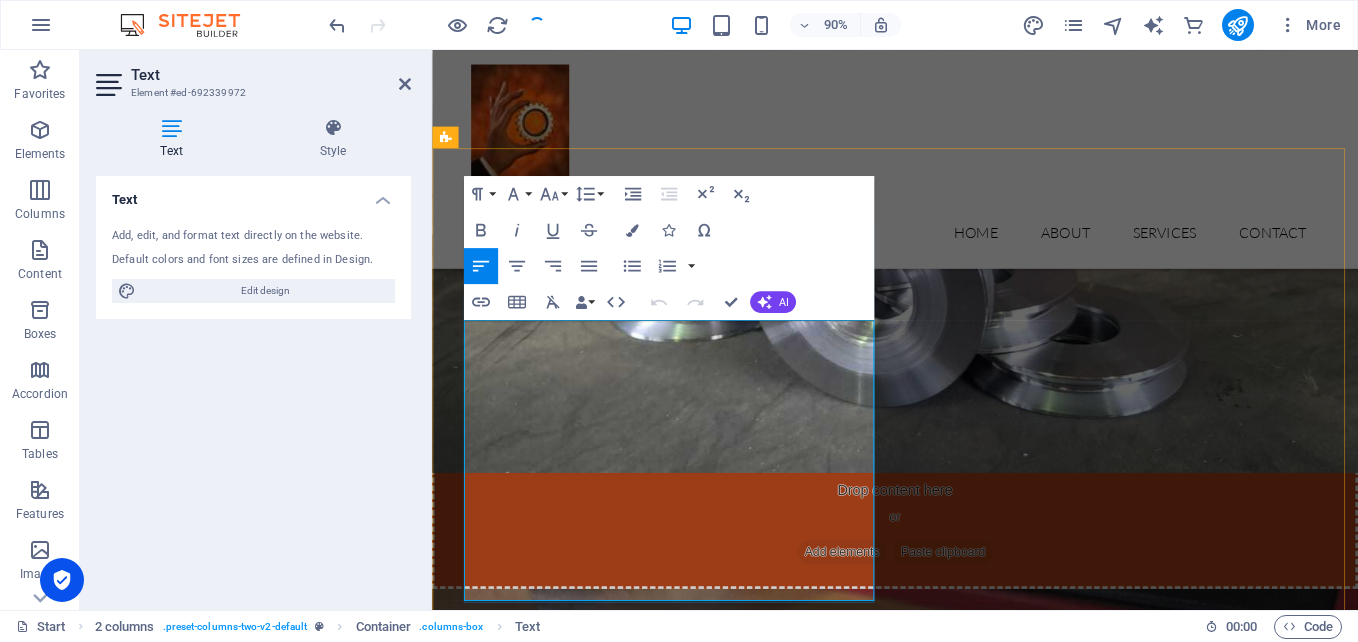 scroll, scrollTop: 4032, scrollLeft: 0, axis: vertical 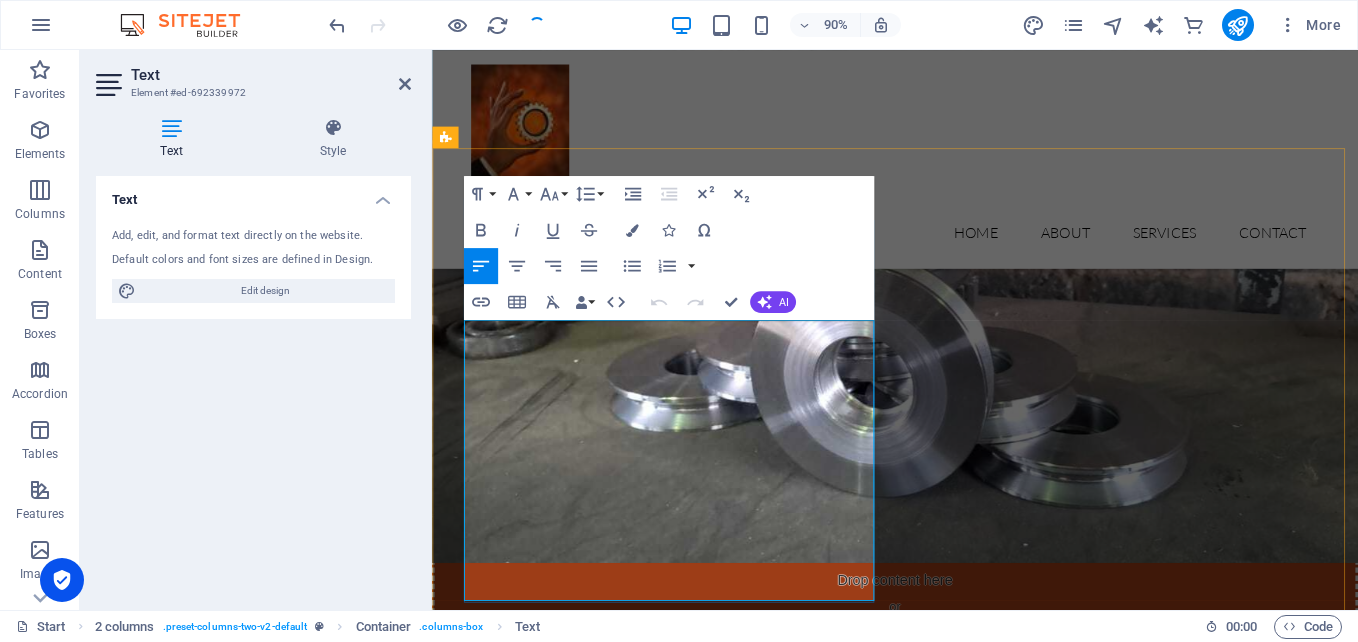 click on "Lorem ipsum dolor sit amet, consectetur adipisicing elit. Natus, dolores, at, nisi eligendi repellat voluptatem minima officia veritatis quasi animi porro laudantium dicta dolor voluptate non maiores ipsum reprehenderit odio fugiat reiciendis consectetur fuga pariatur libero accusantium quod minus odit debitis." at bounding box center [676, 4388] 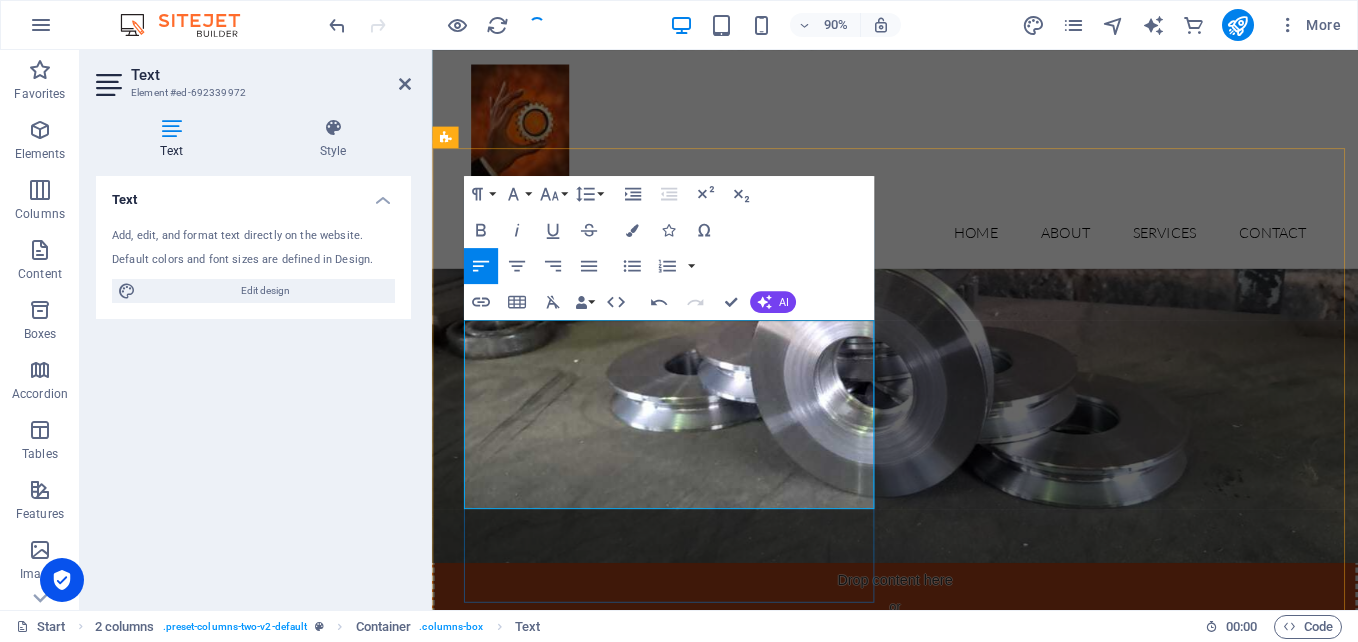 type 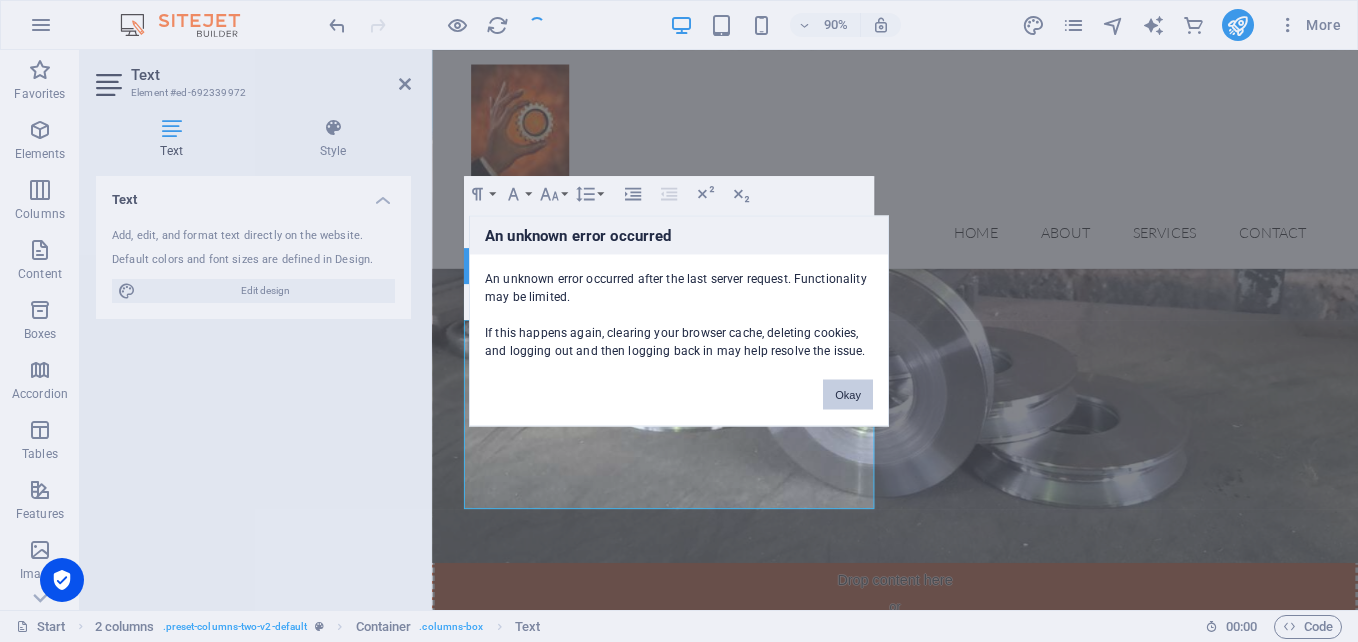 type 